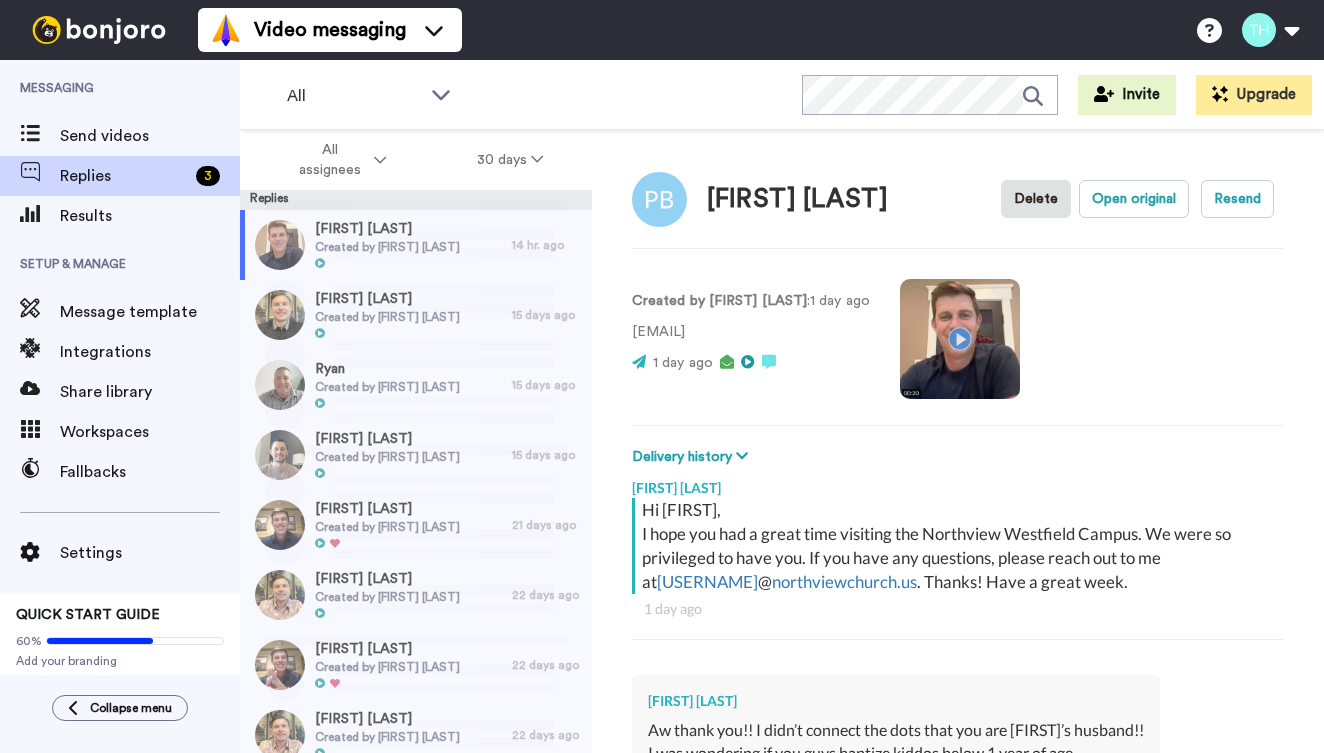 scroll, scrollTop: 0, scrollLeft: 0, axis: both 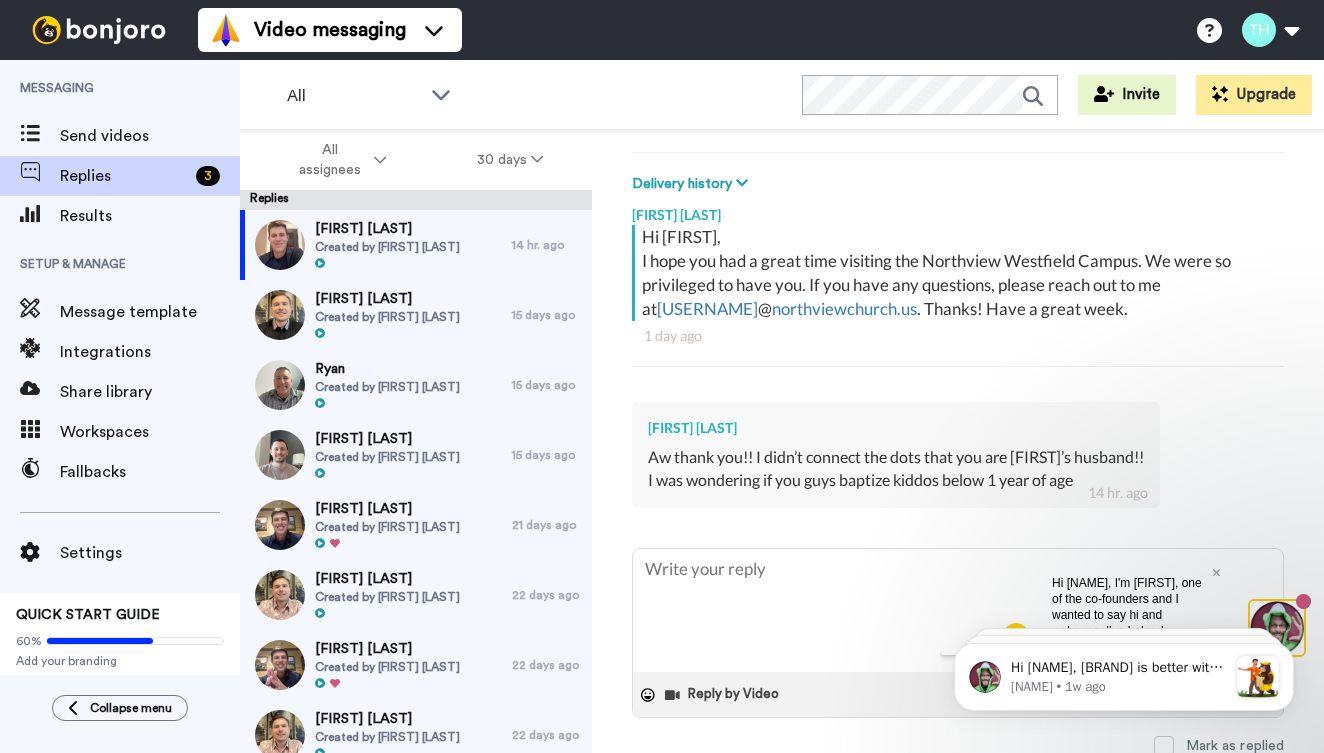 type on "Y" 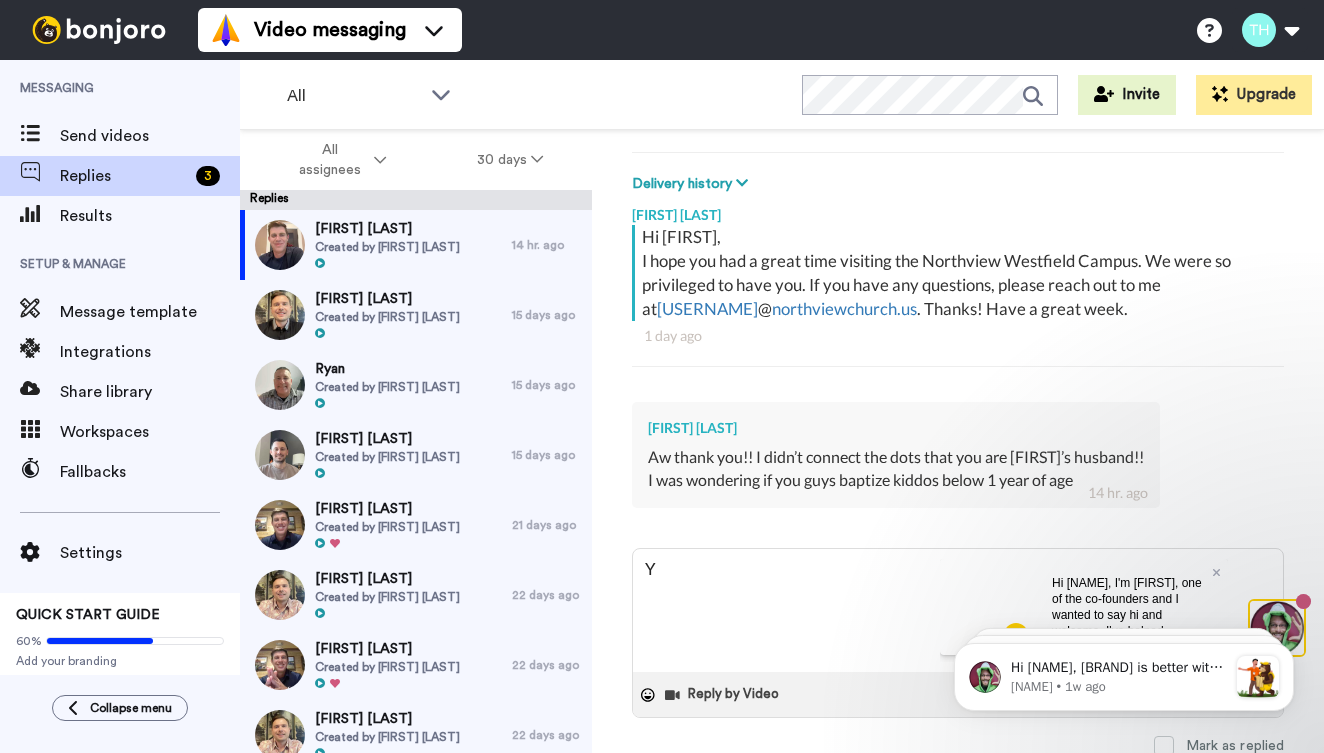type on "Ye" 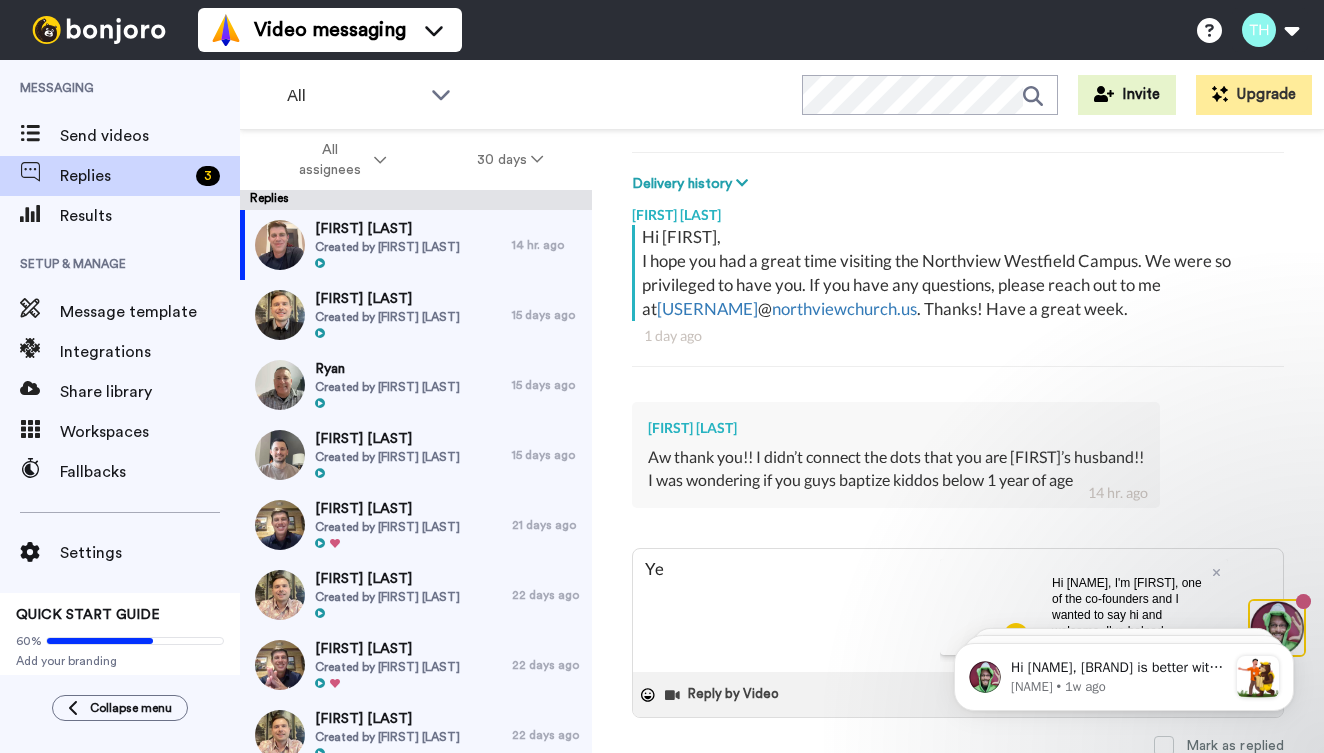 type on "Yes" 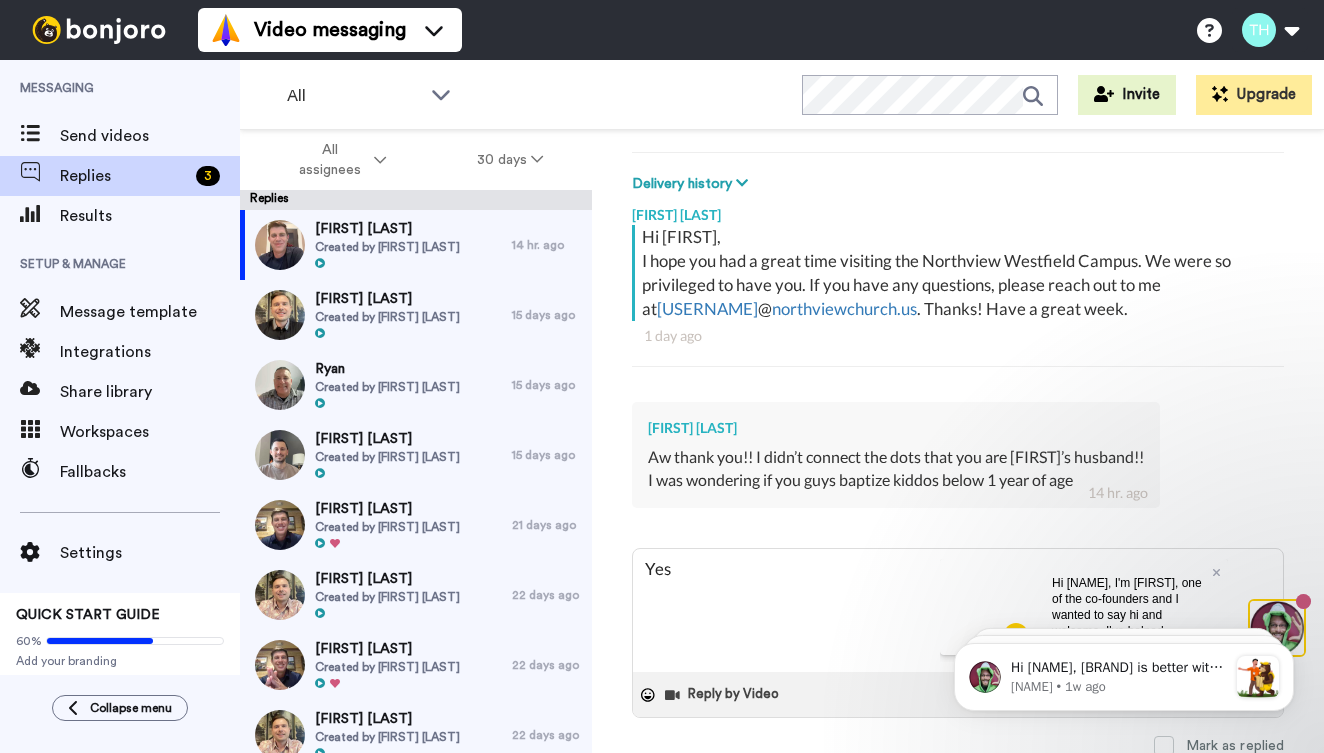 type on "Yes." 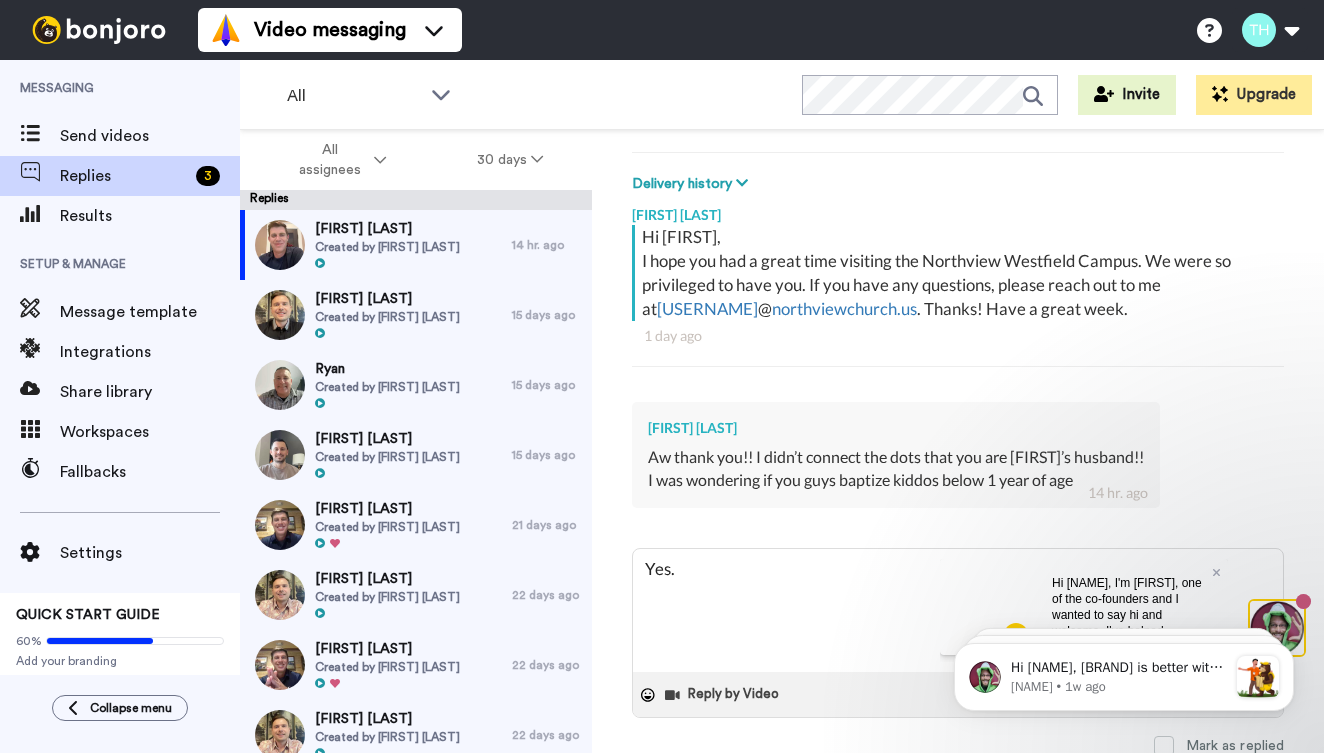 type on "Yes." 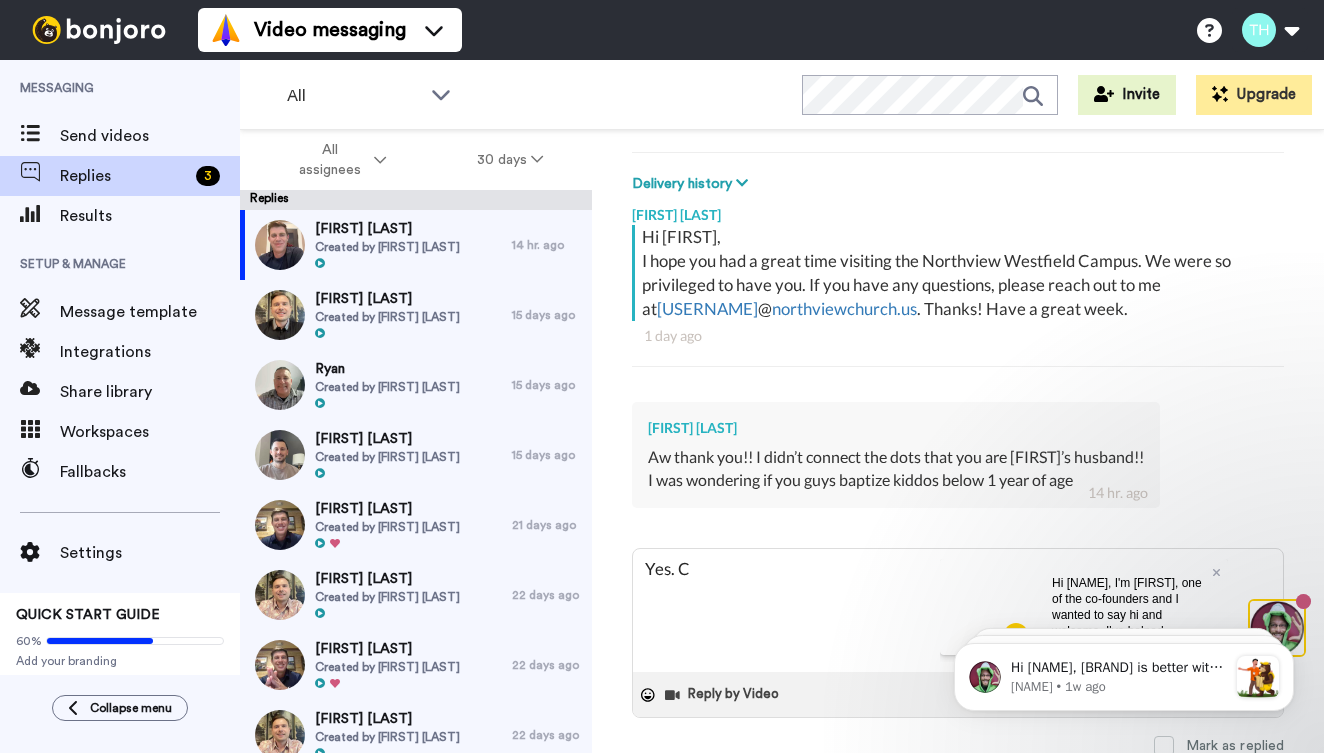 type on "Yes. Ch" 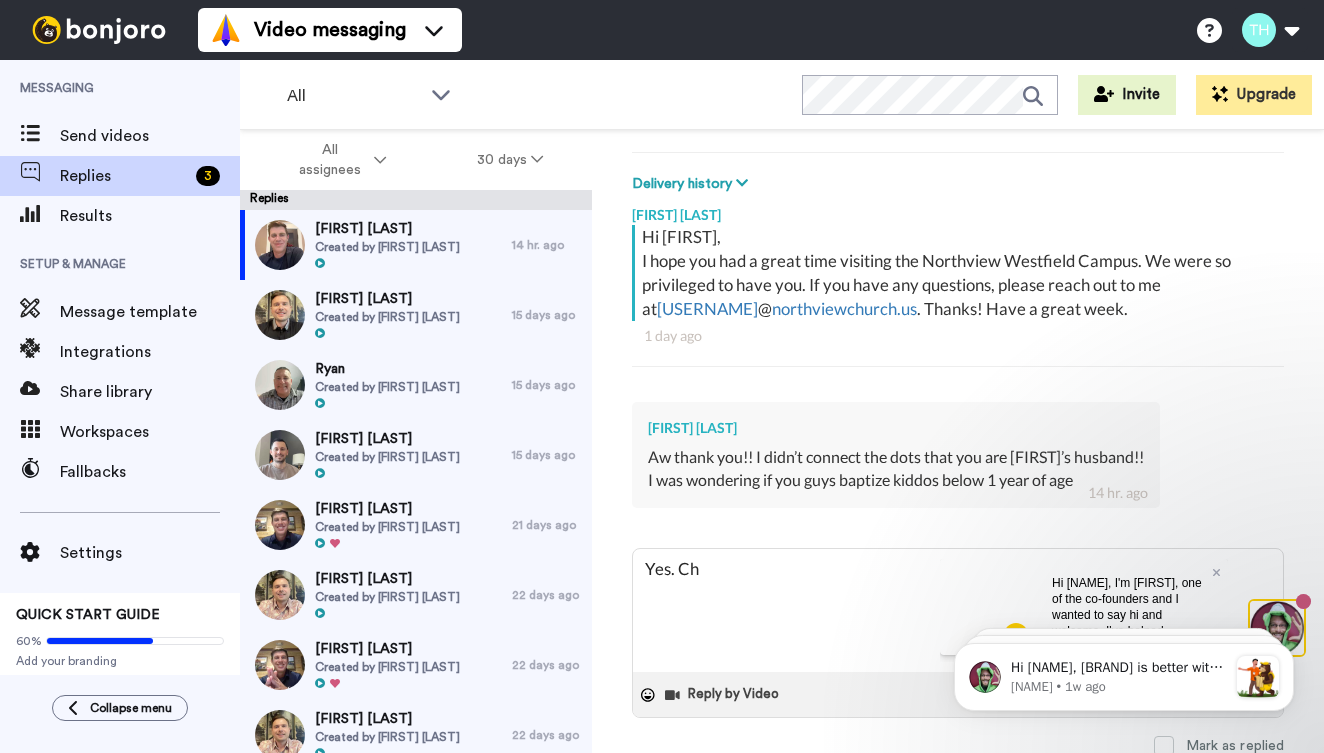 type on "Yes. Chr" 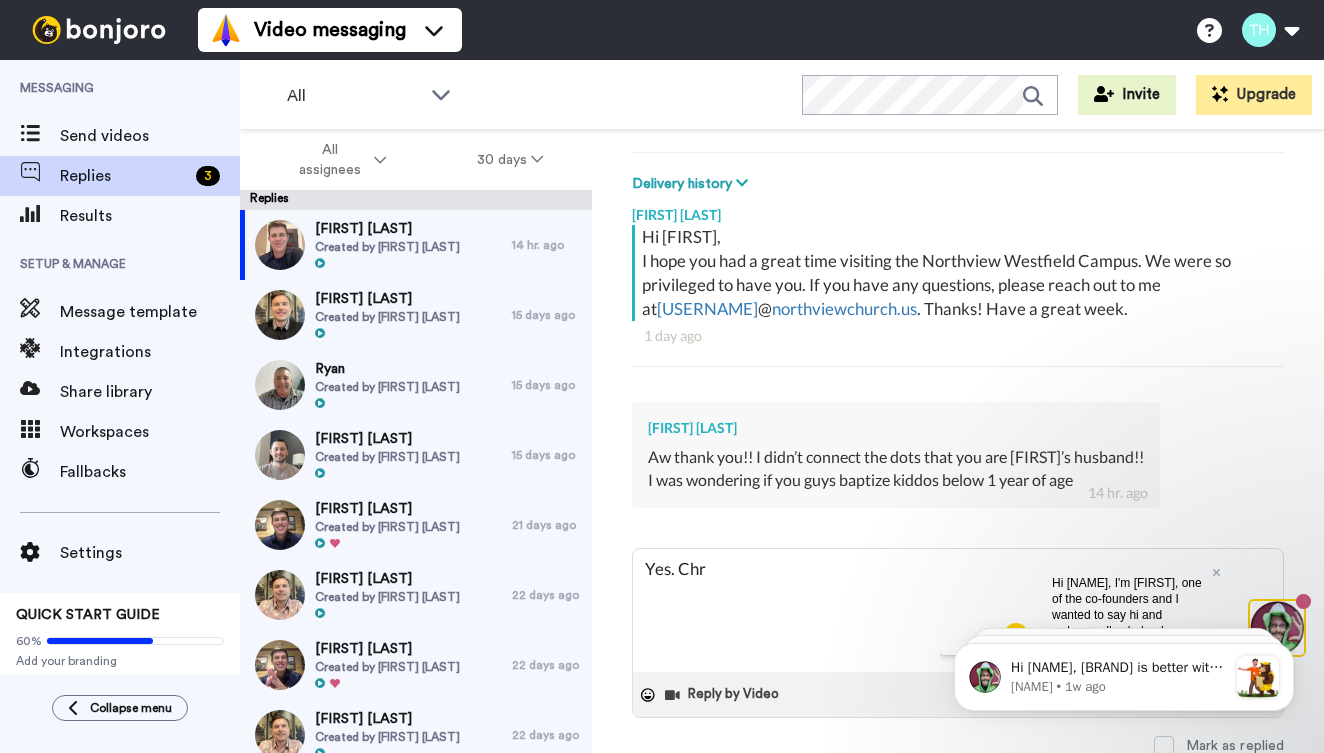 type on "Yes. Chri" 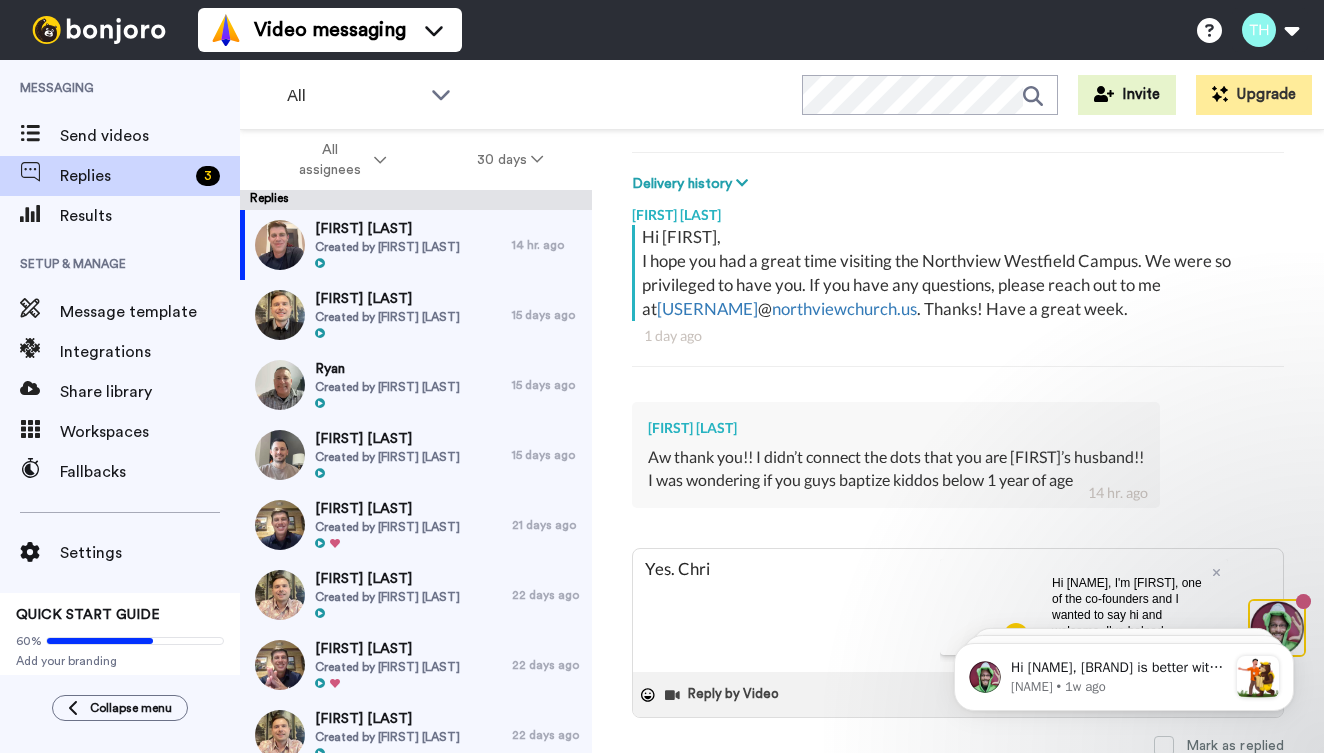 type on "Yes. Chris" 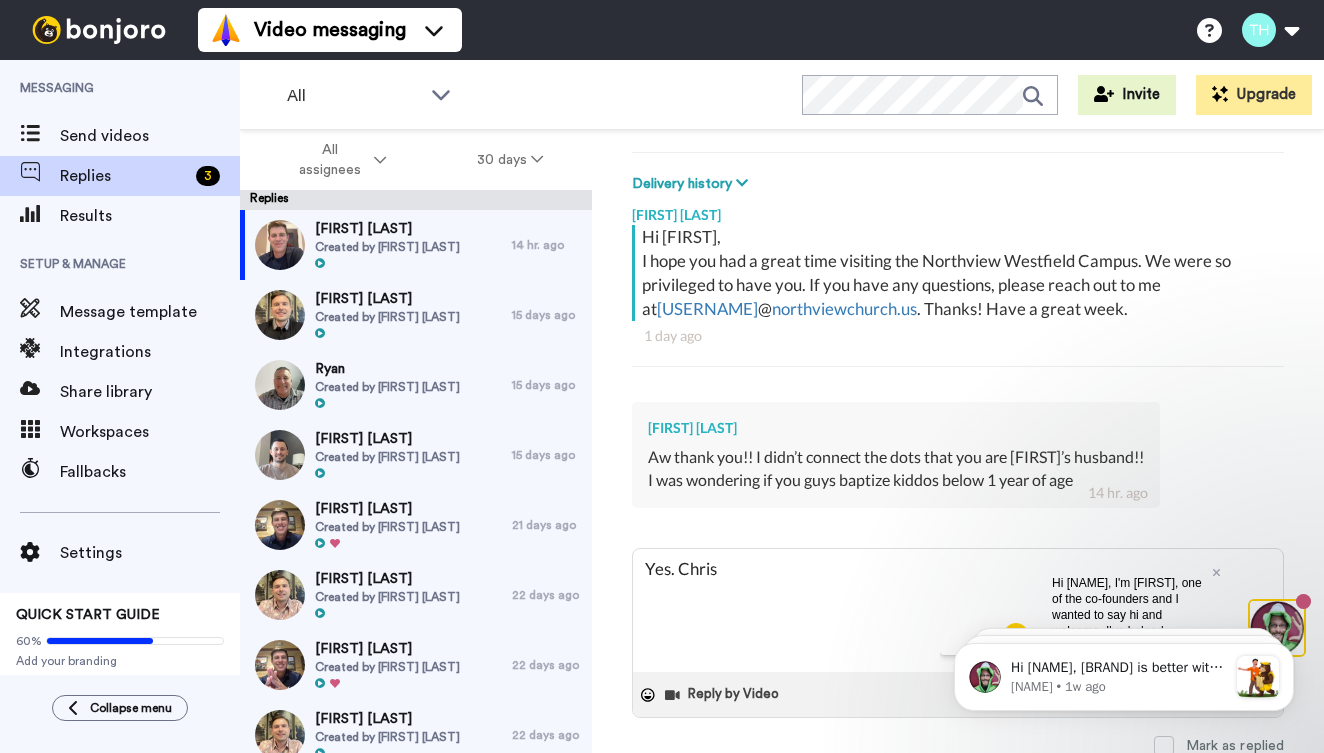 type on "Yes. Christ" 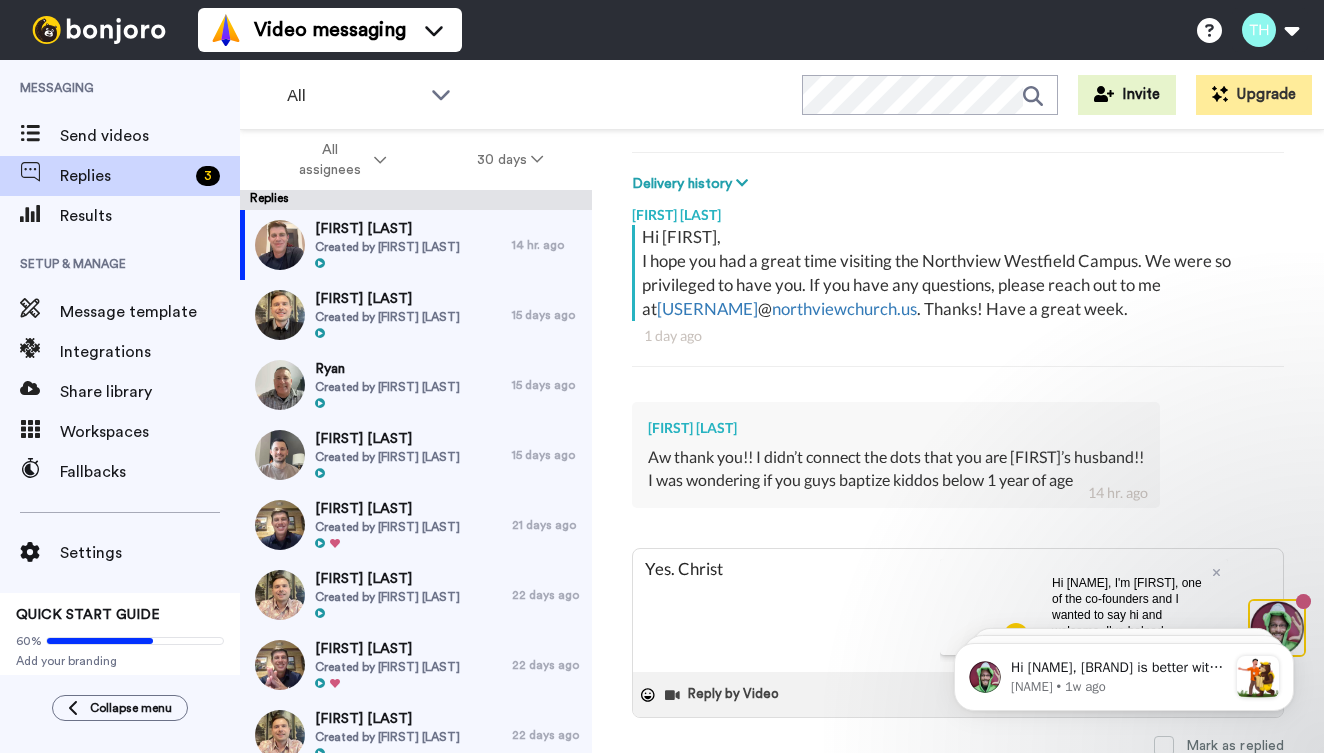 type on "Yes. [FIRST]" 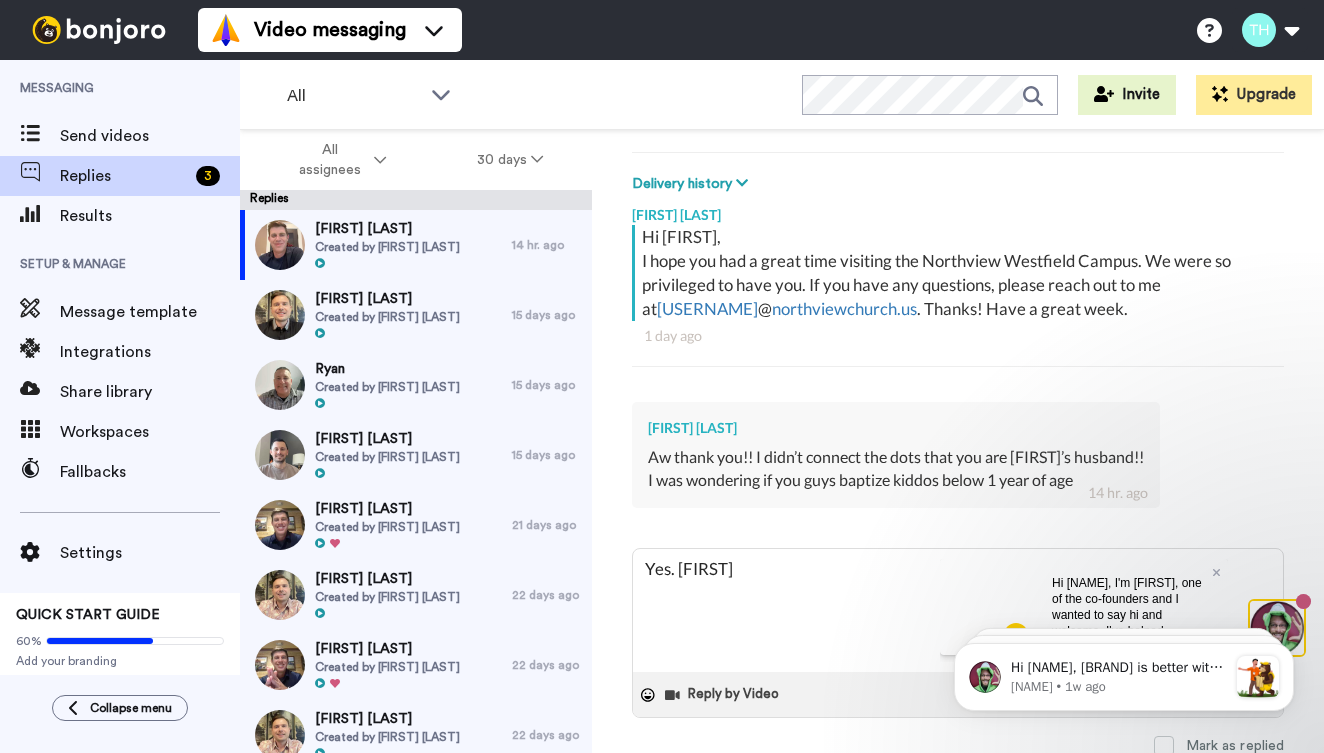 type on "Yes. [FIRST]" 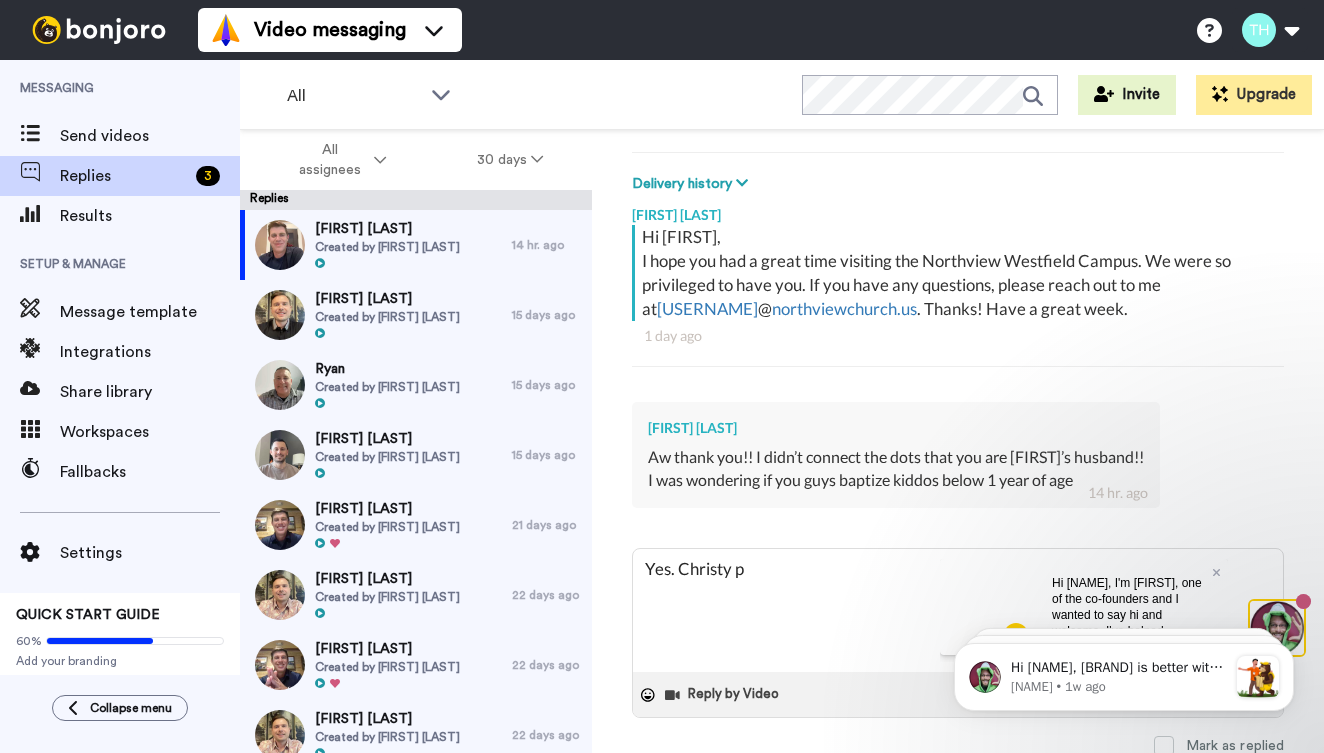 type on "Yes. [FIRST] po" 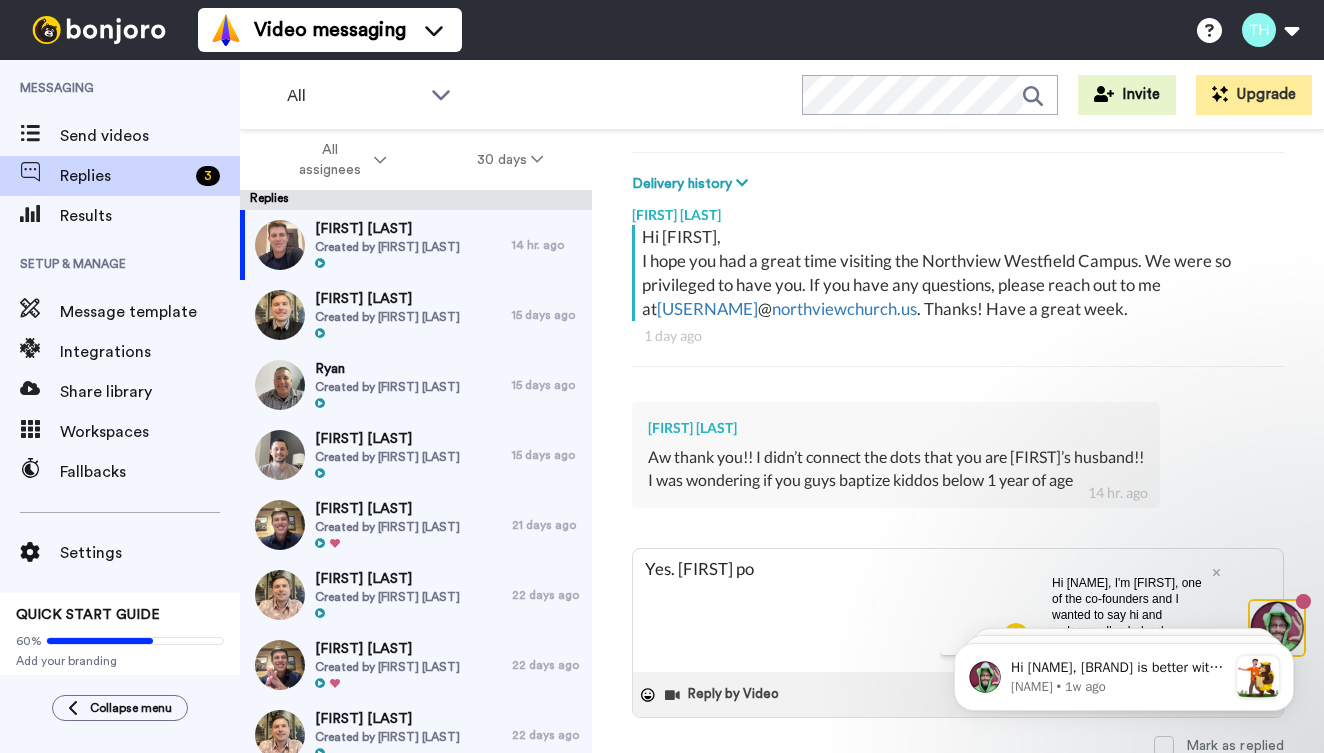 type on "Yes. [FIRST] poi" 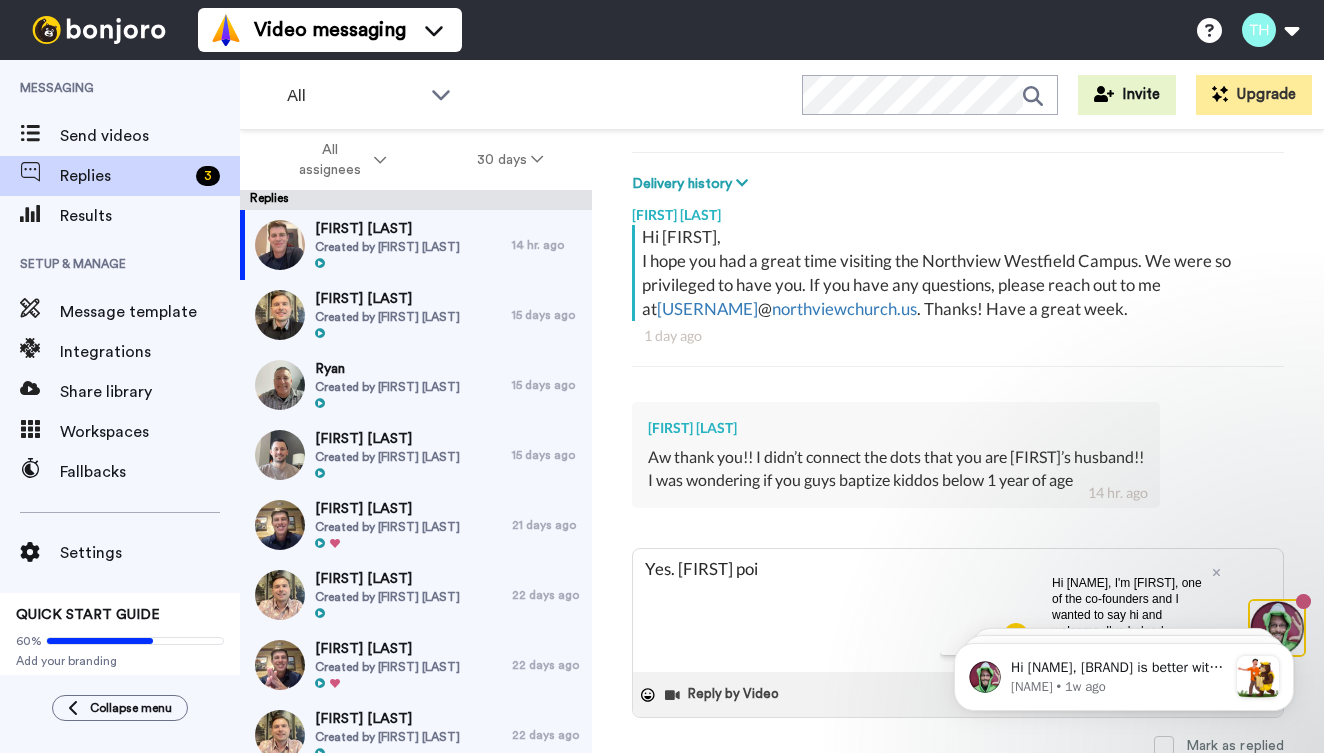 type on "Yes. [FIRST] poin" 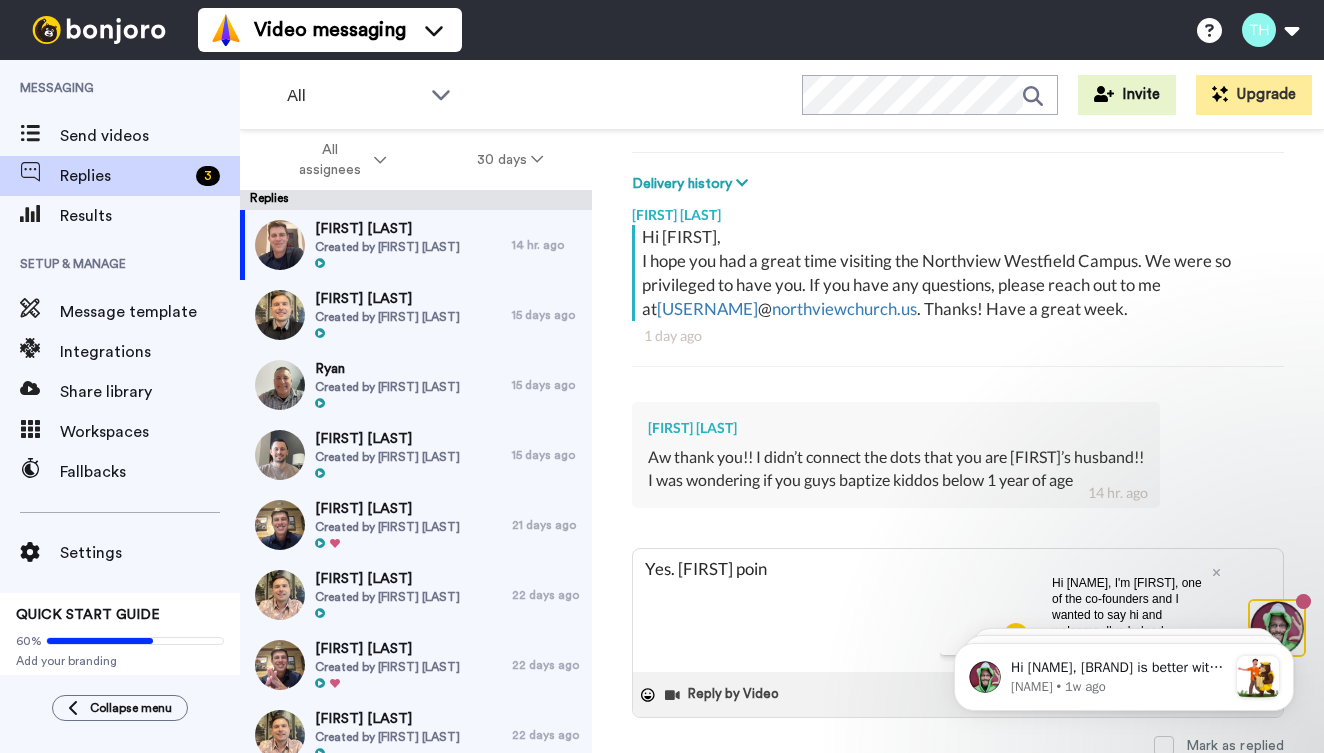 type on "Yes. [FIRST] point" 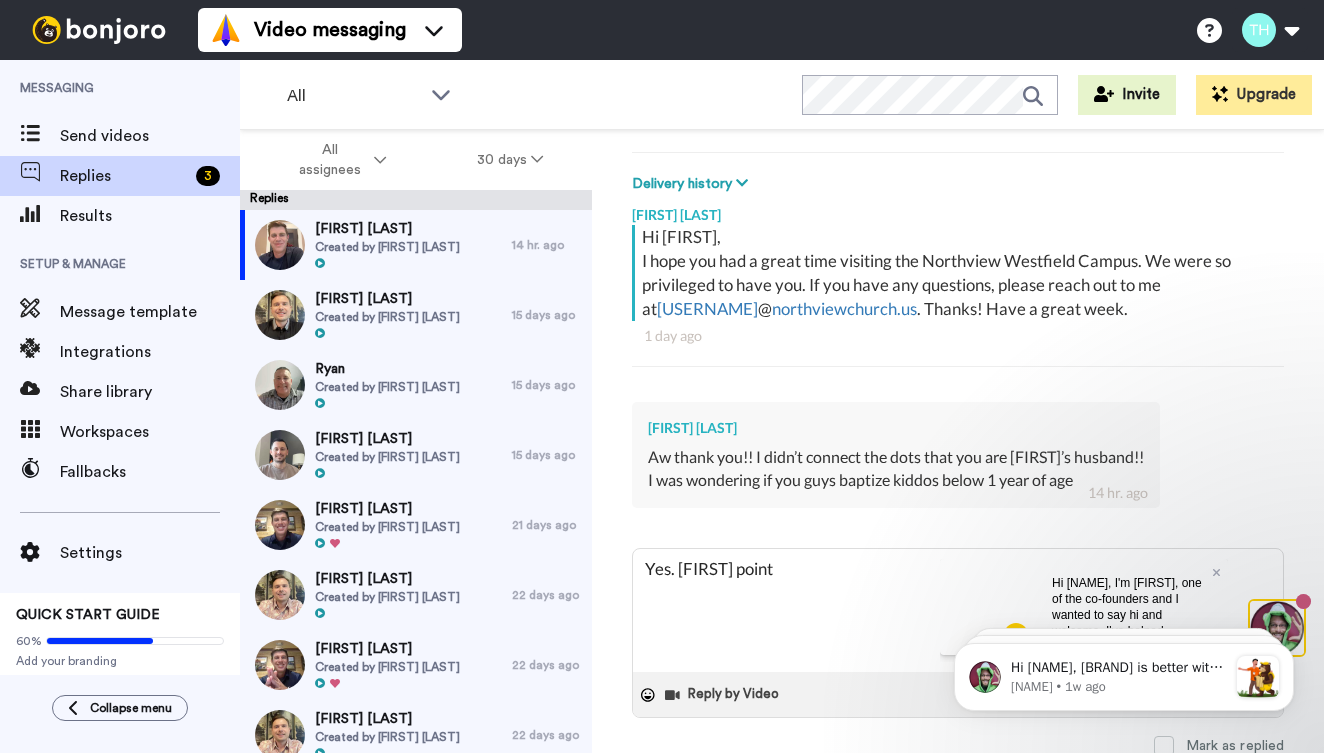 type on "Yes. [FIRST] pointe" 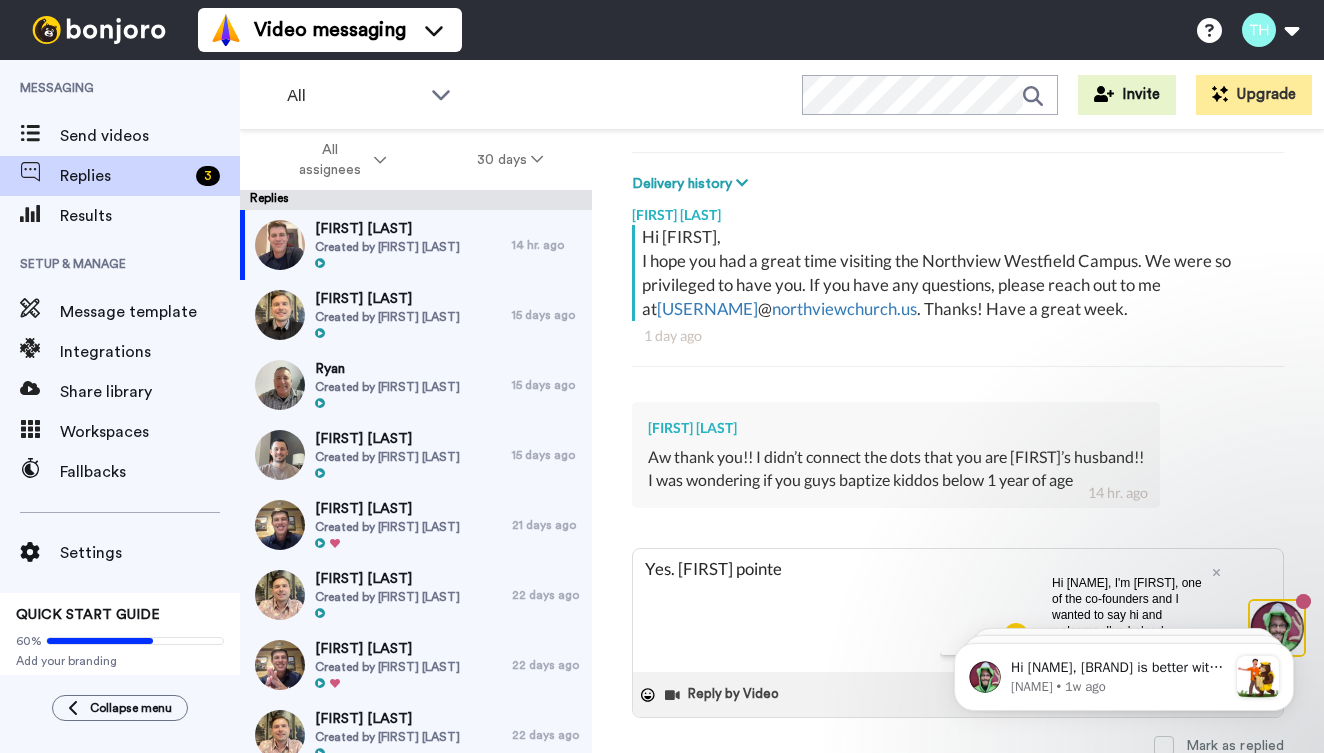 type on "Yes. [FIRST] pointed" 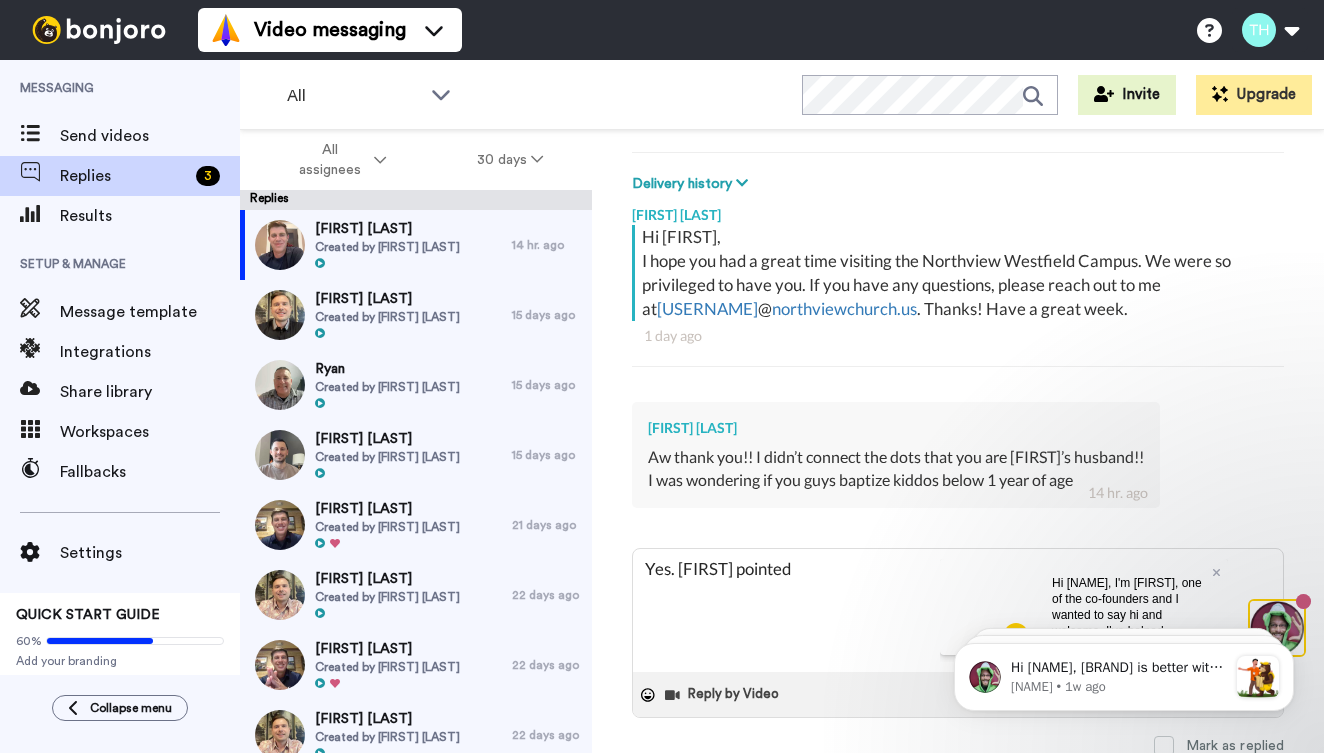 type on "Yes. [FIRST] pointed" 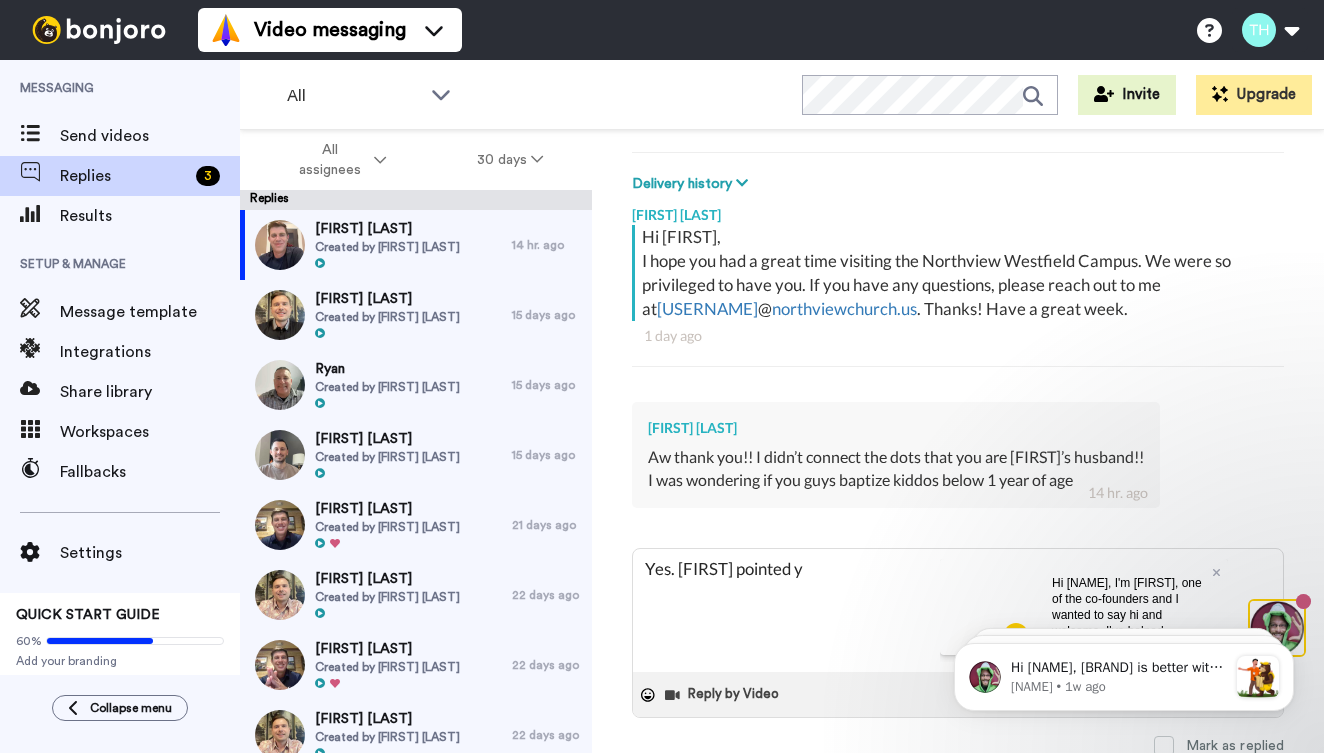 type on "Yes. [FIRST] pointed yo" 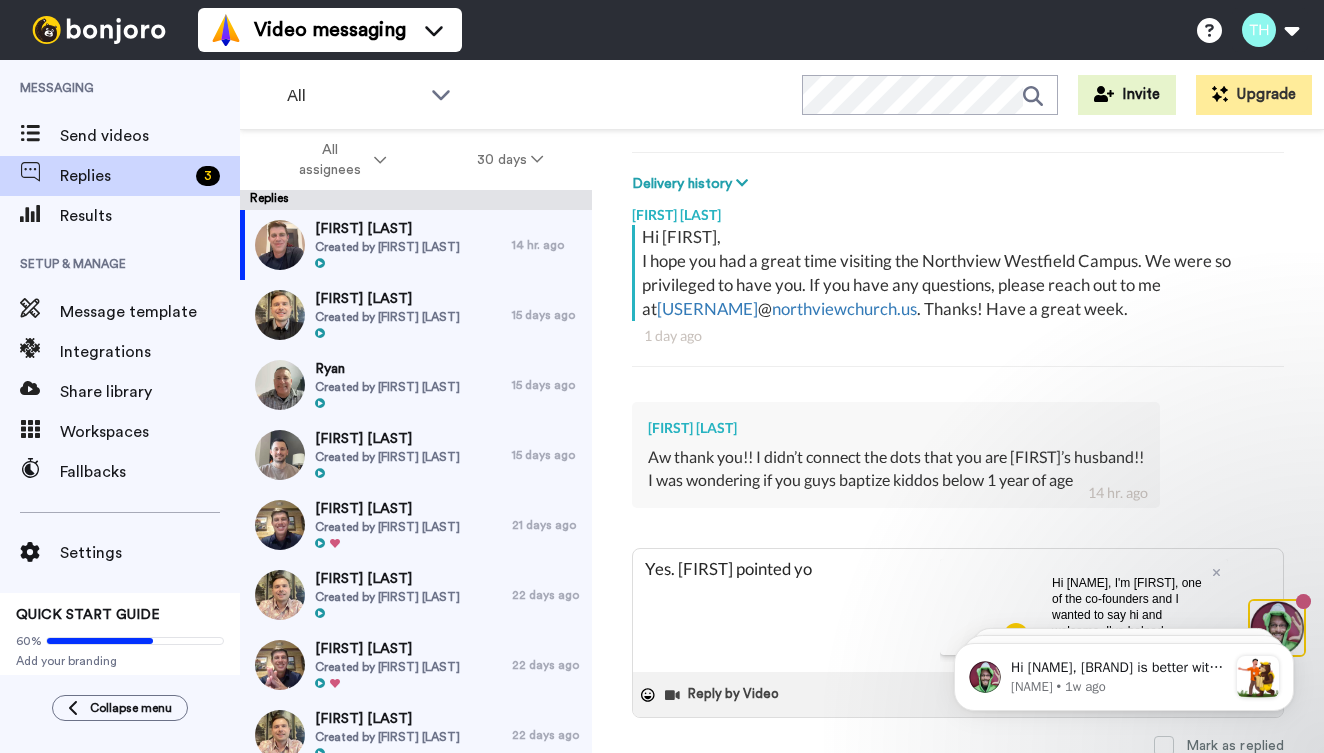 type on "Yes. [NAME] pointed you" 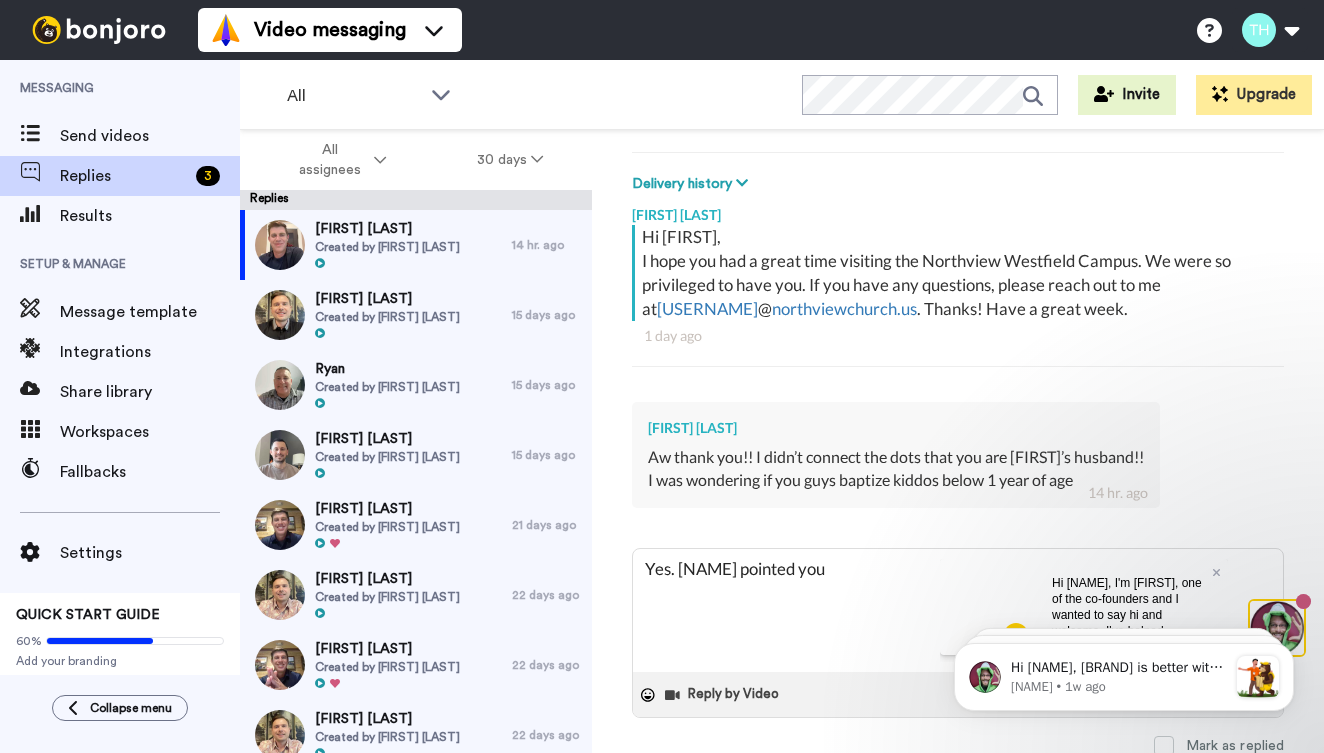 type on "Yes. [NAME] pointed you" 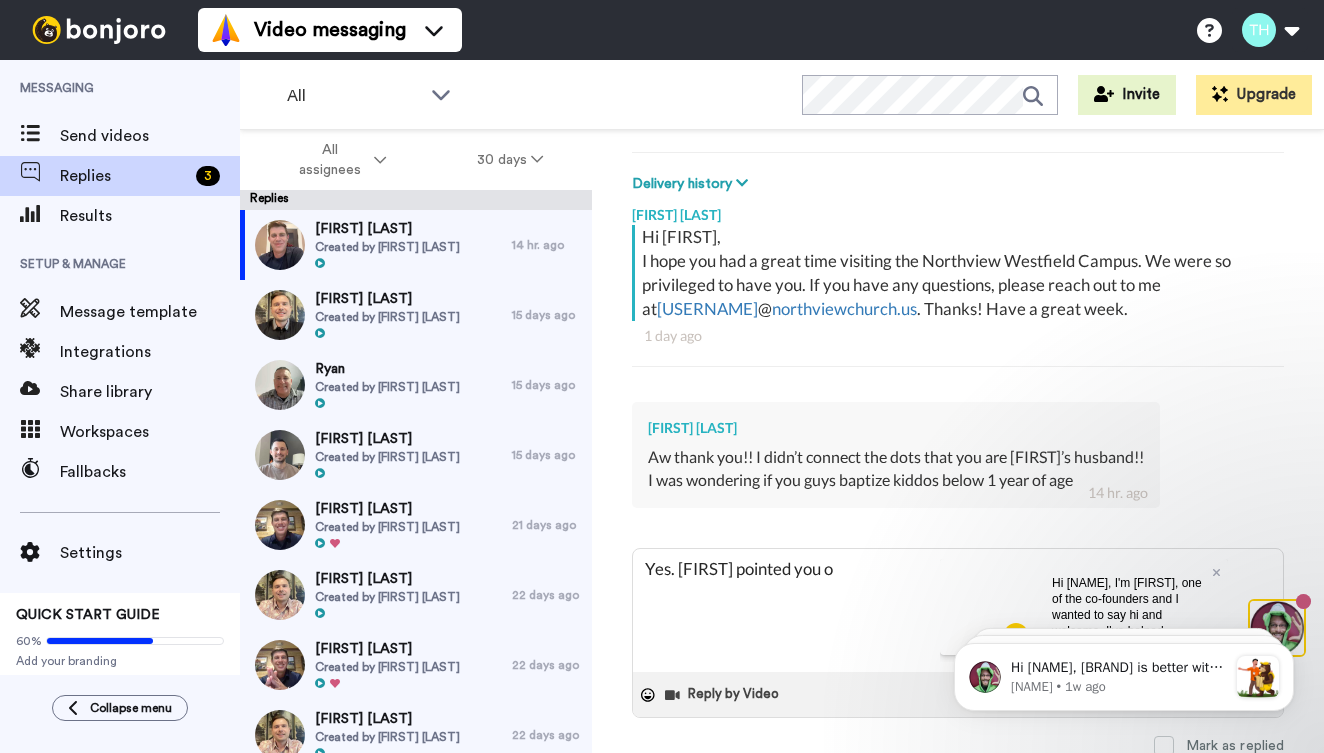 type on "Yes. [FIRST] pointed you ou" 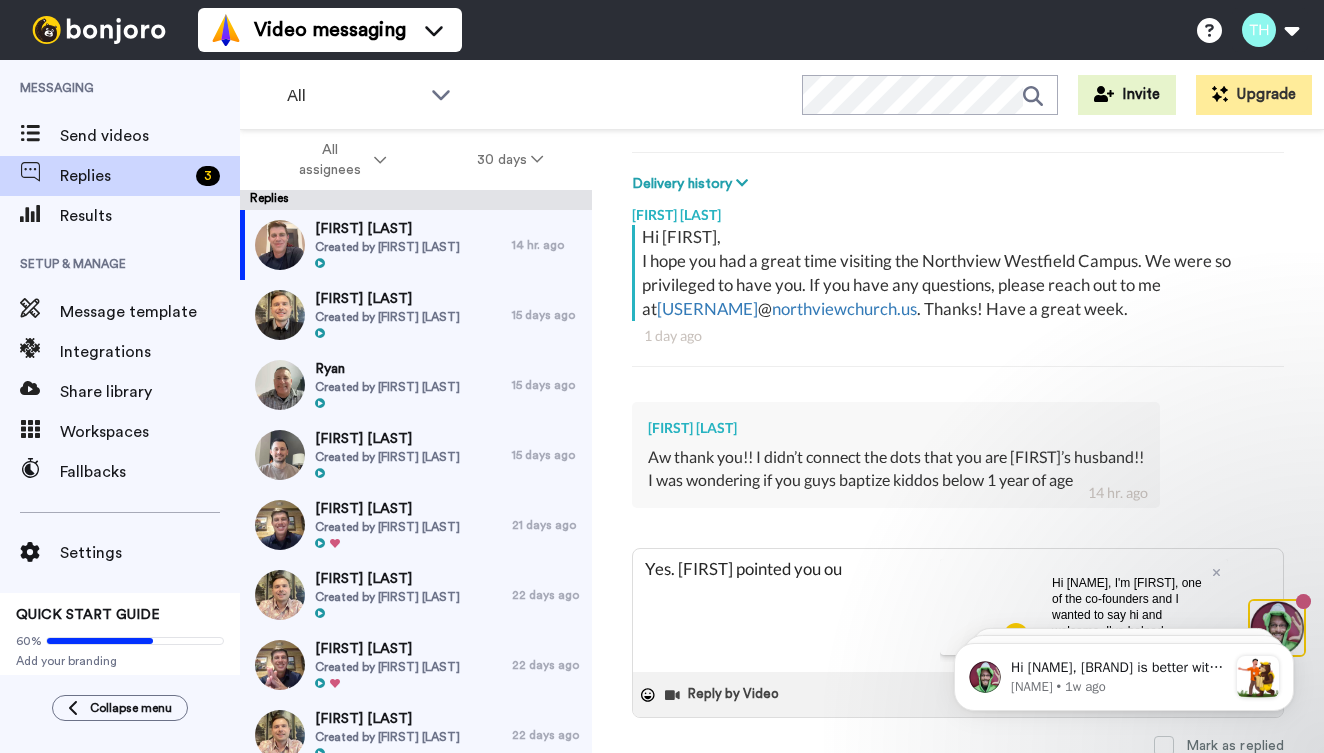 type on "Yes. [NAME] pointed you out" 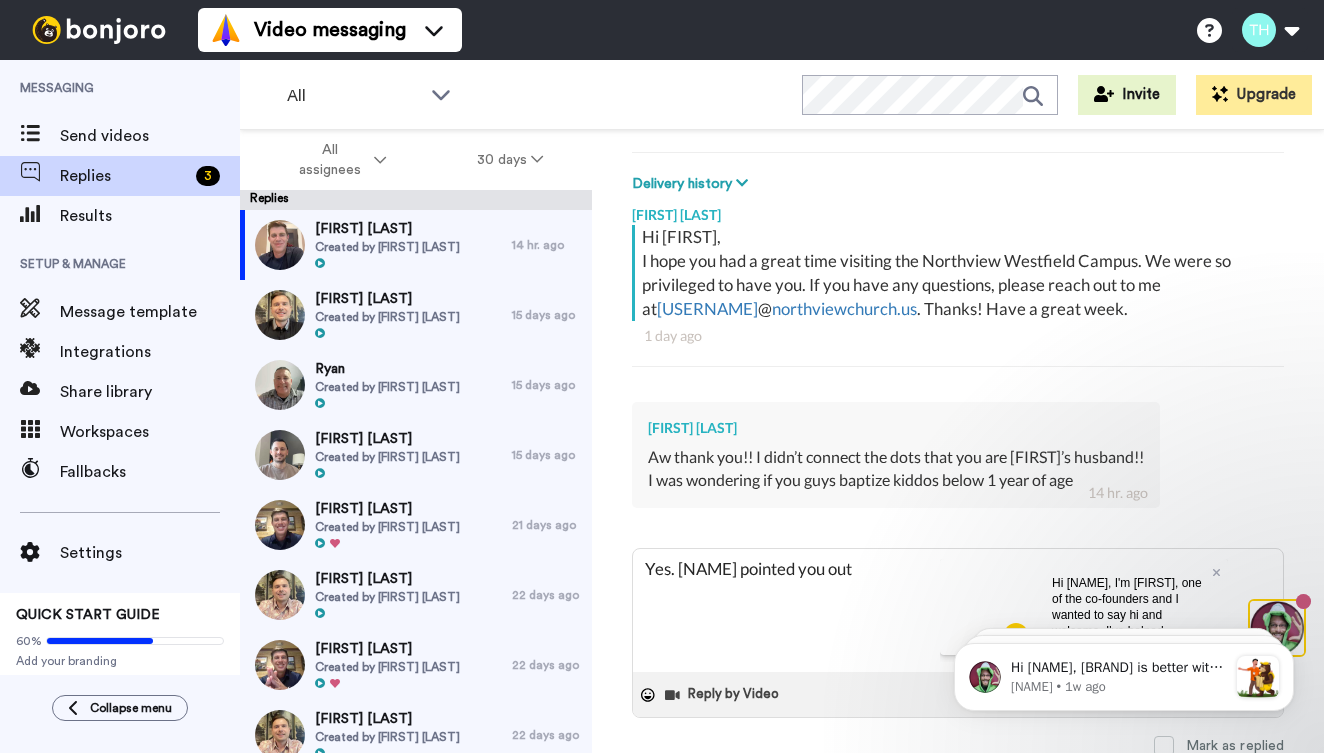 type on "Yes. [NAME] pointed you out" 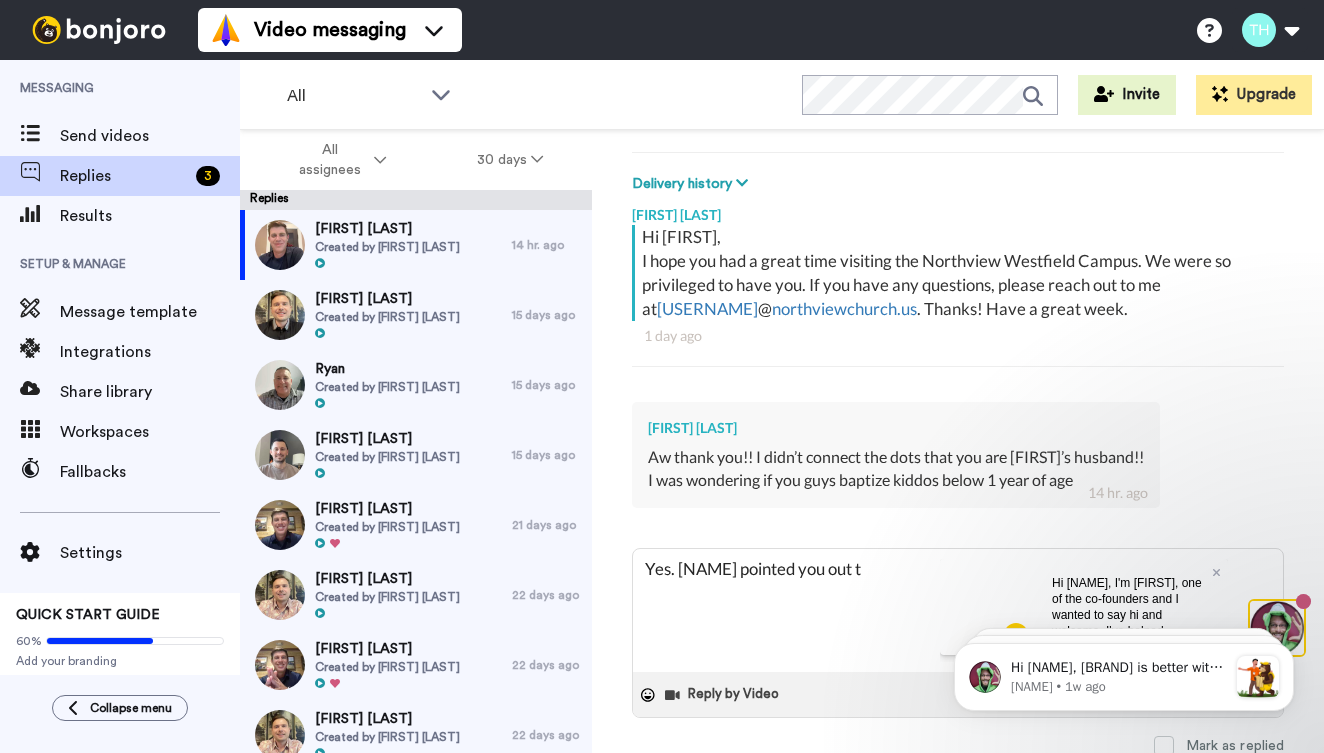 type on "Yes. [NAME] pointed you out to" 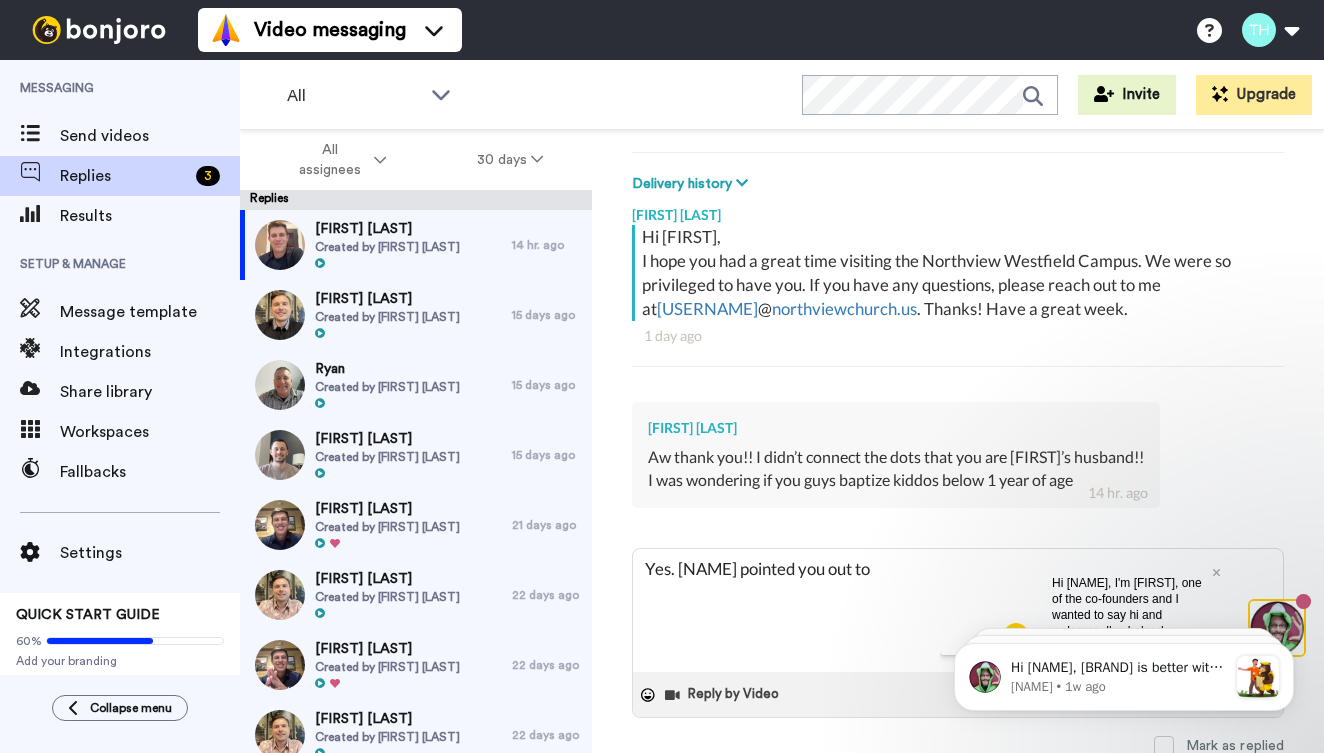 type on "Yes. [NAME] pointed you out to" 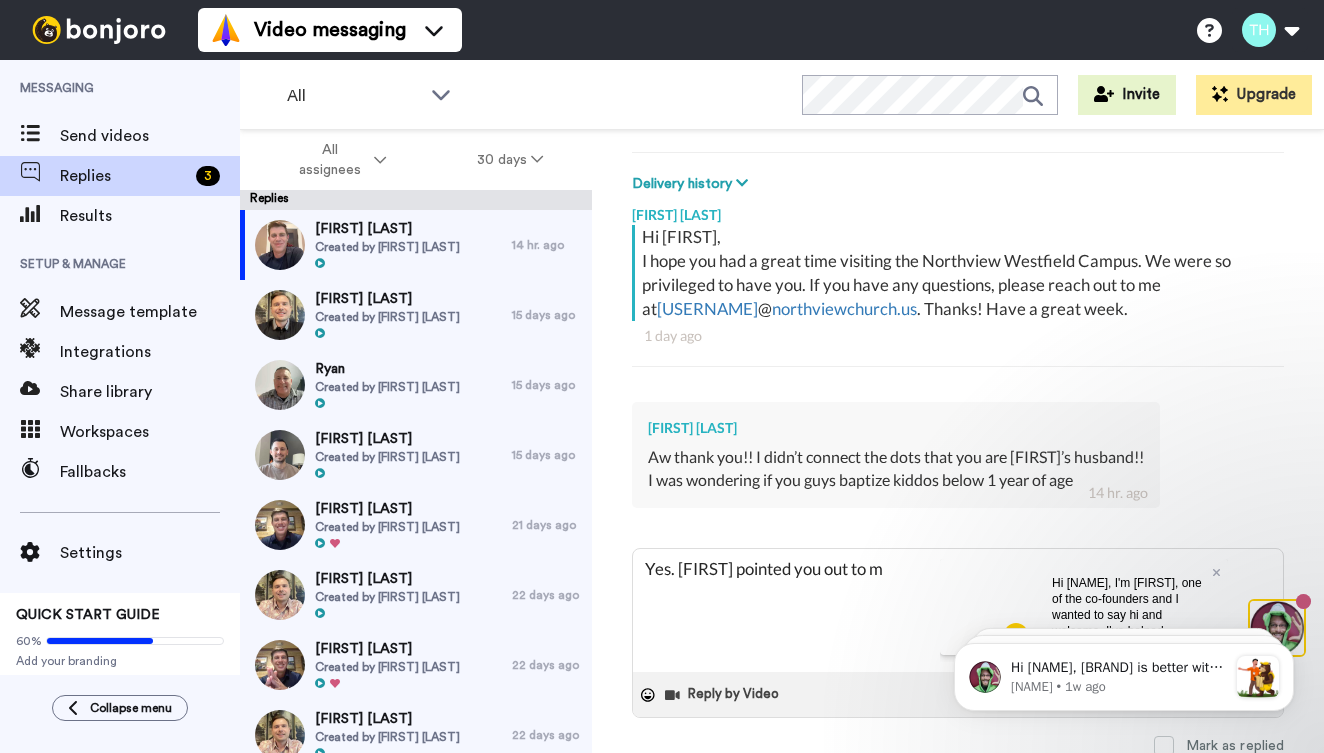 type on "Yes. [NAME] pointed you out to me" 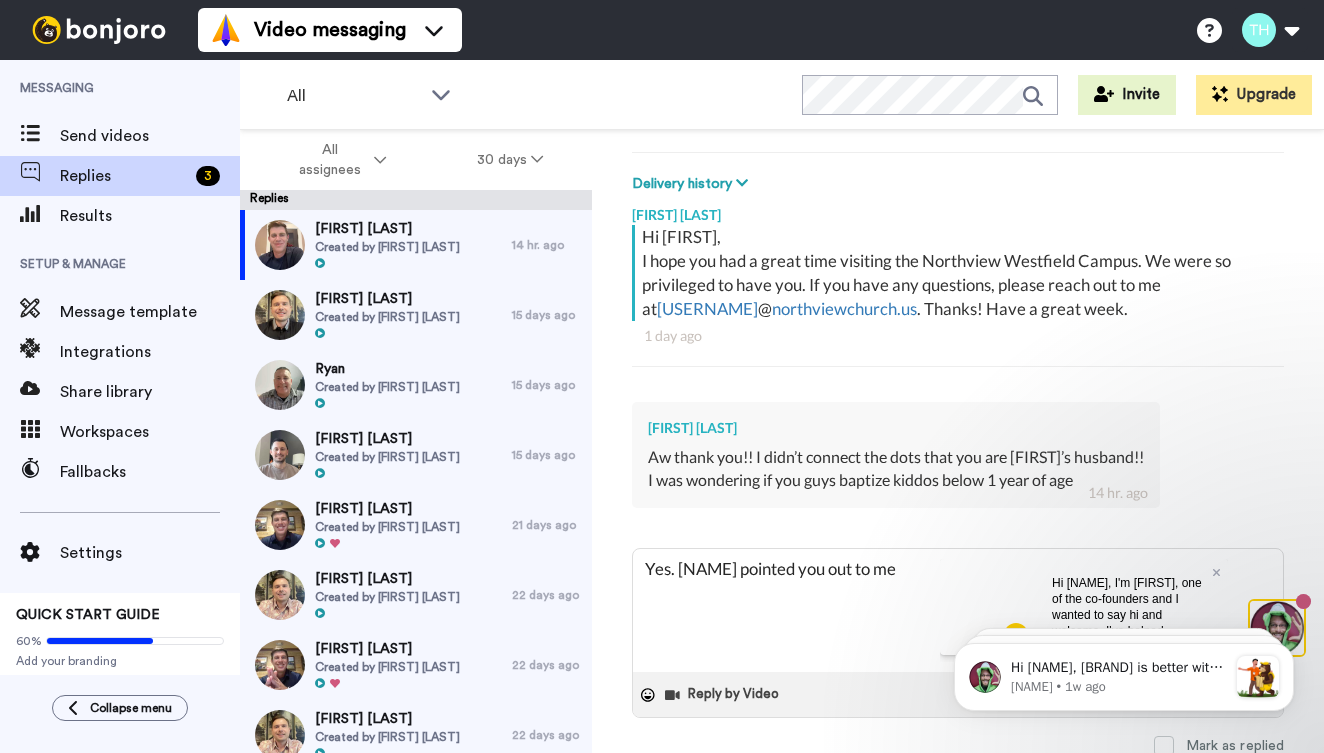 type on "x" 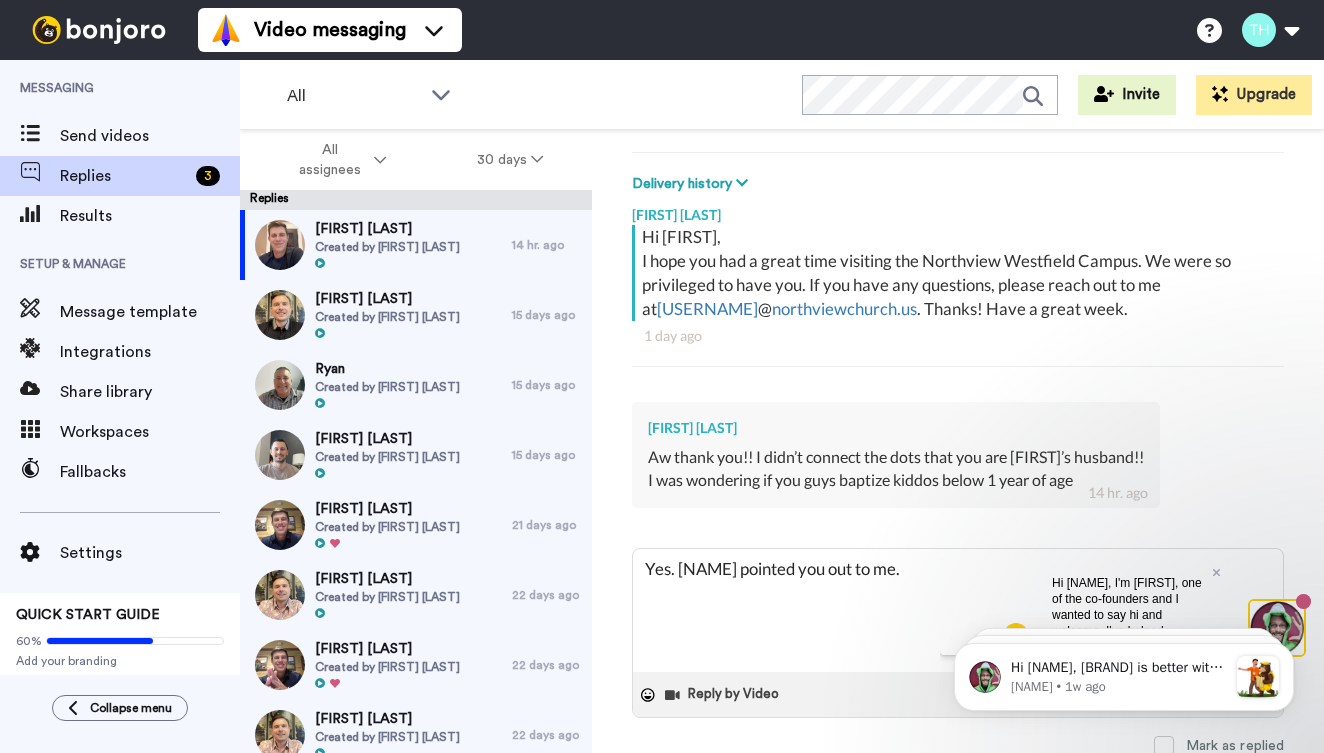 type on "Yes. [NAME] pointed you out to me." 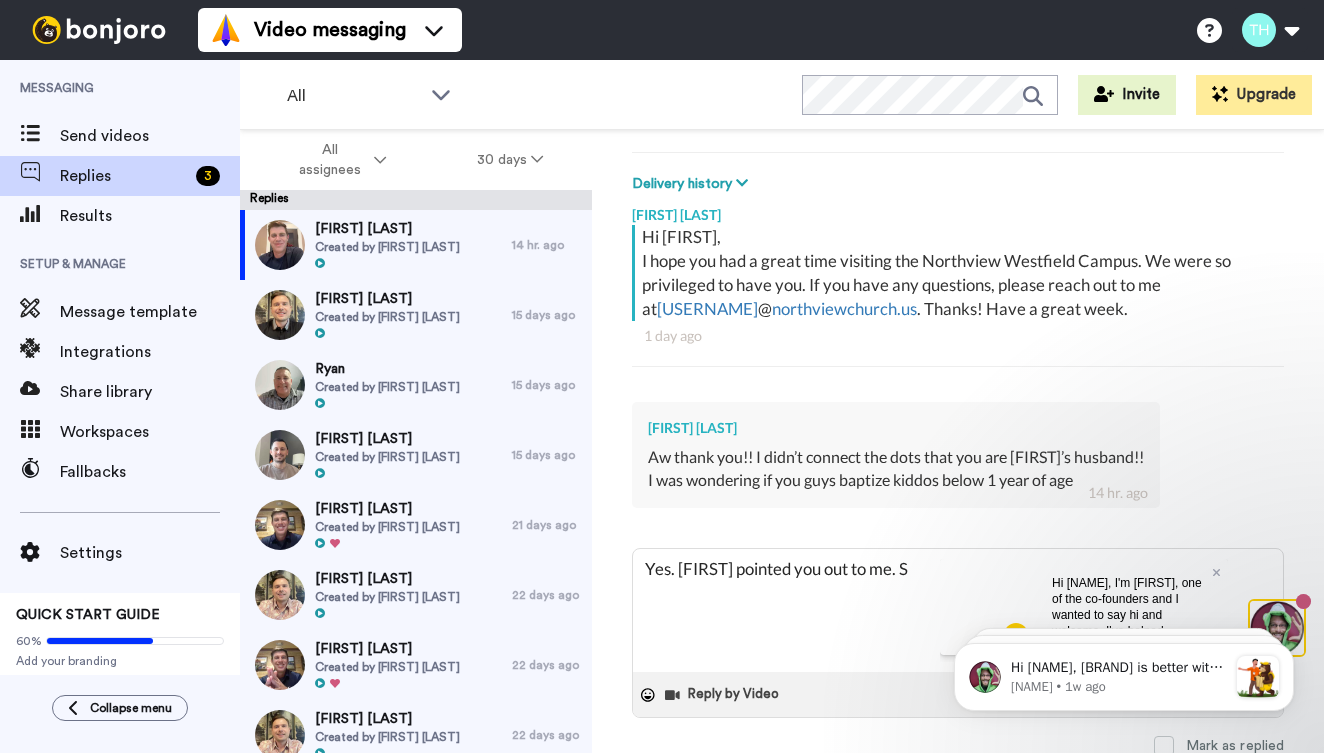 type on "Yes. [FIRST] pointed you out to me. So" 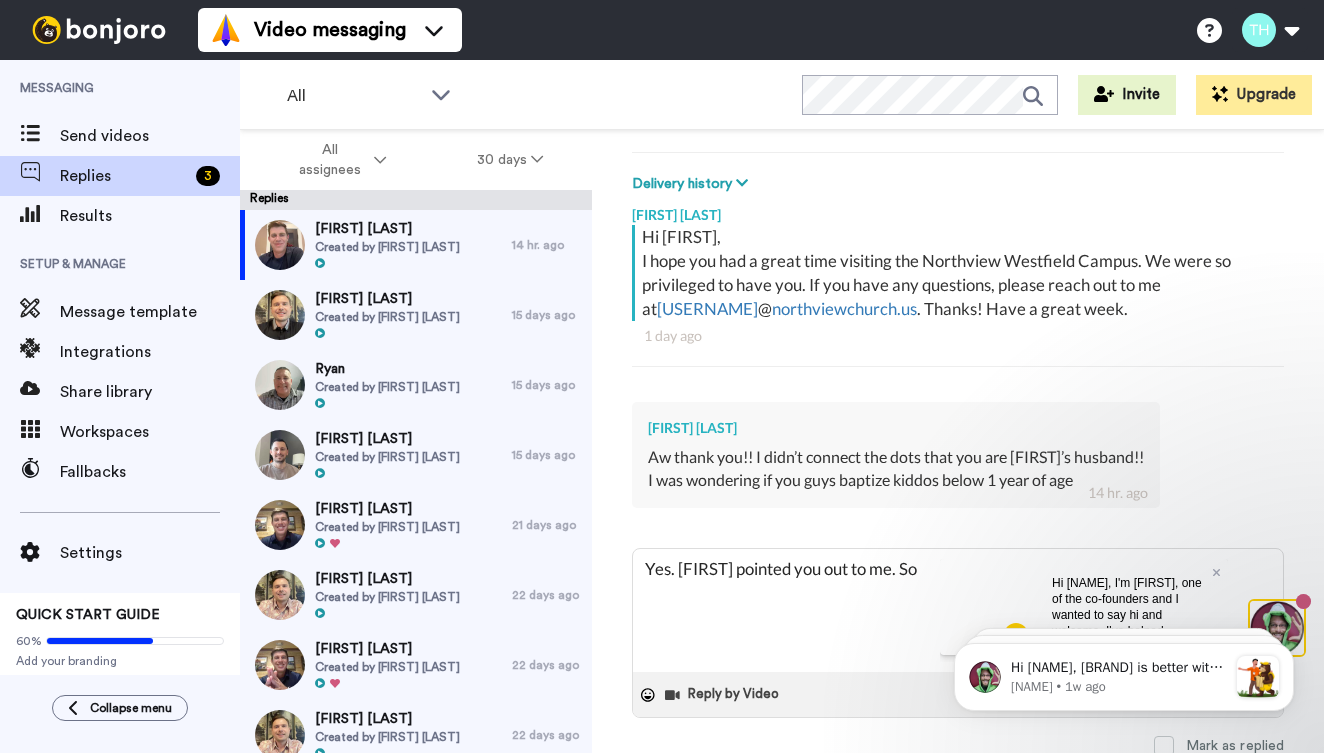 type on "Yes. [FIRST] pointed you out to me. Sor" 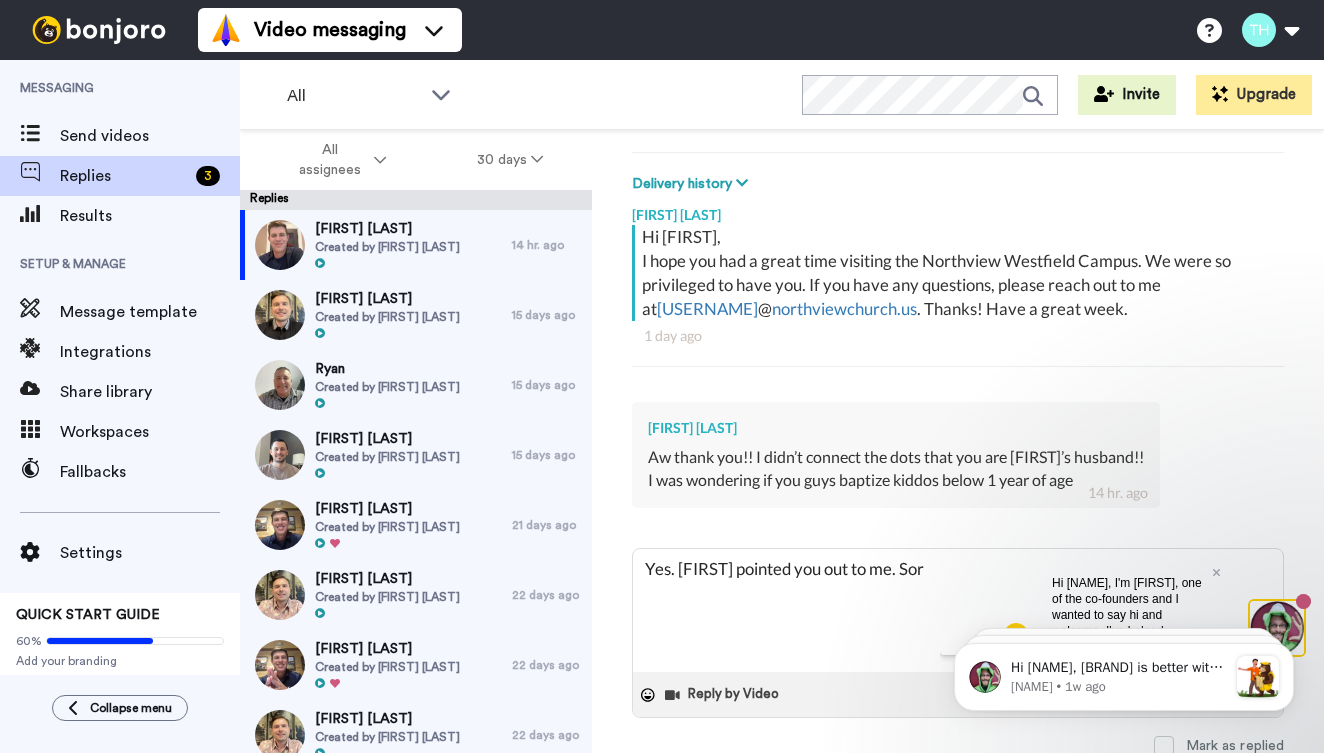 type on "x" 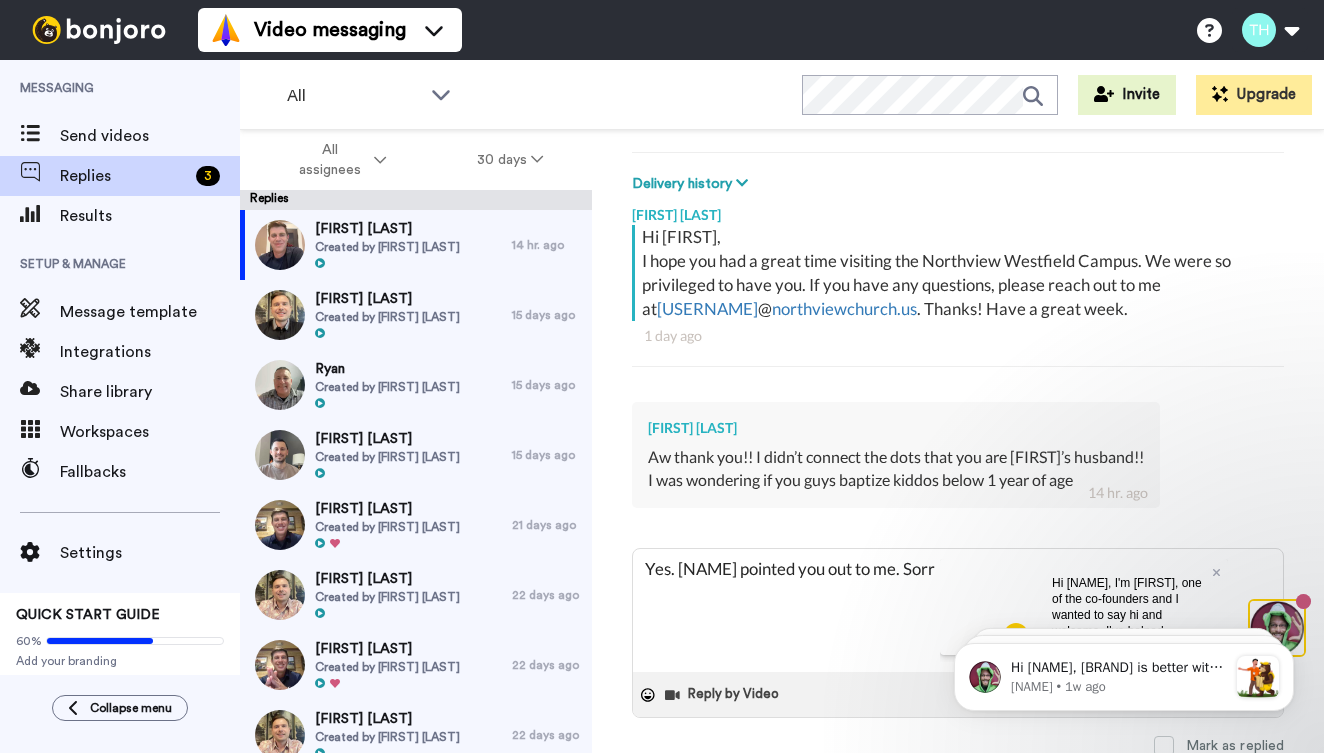 type on "Yes. [NAME] pointed you out to me. Sorry" 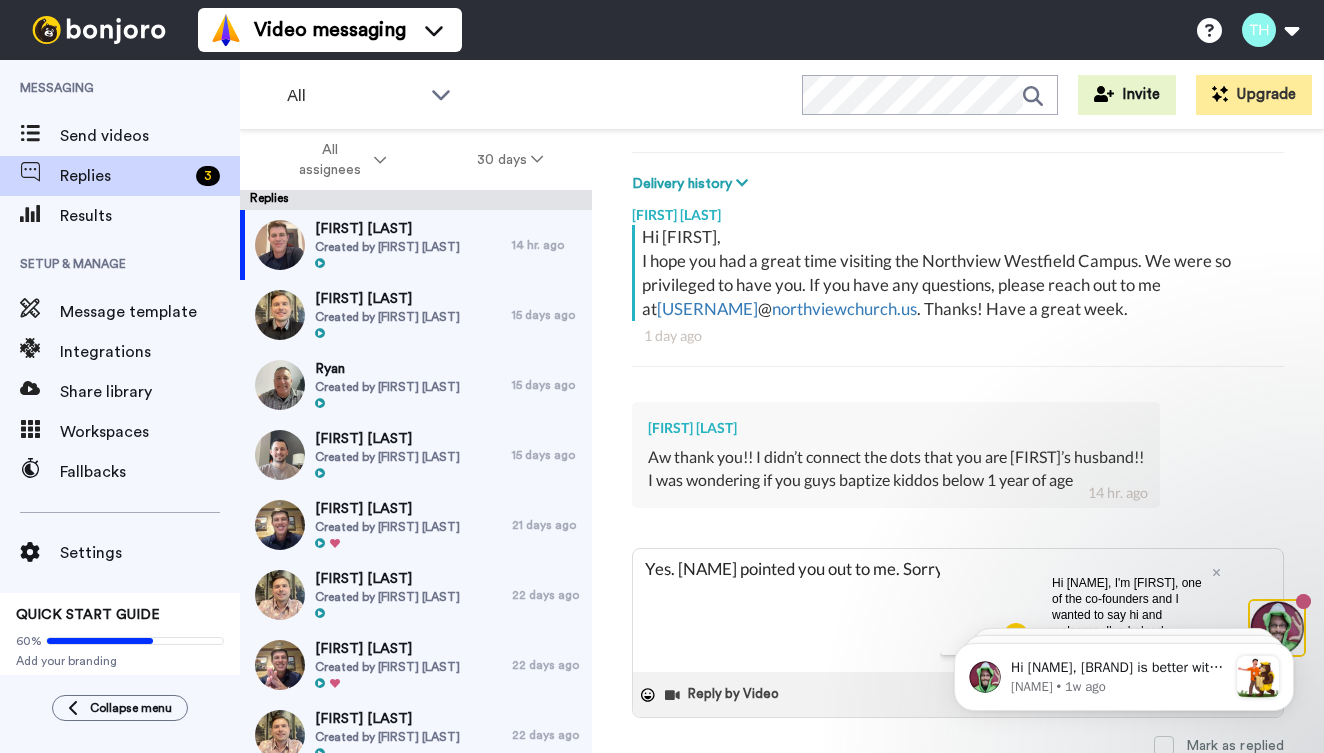 type on "Yes. [NAME] pointed you out to me. Sorry" 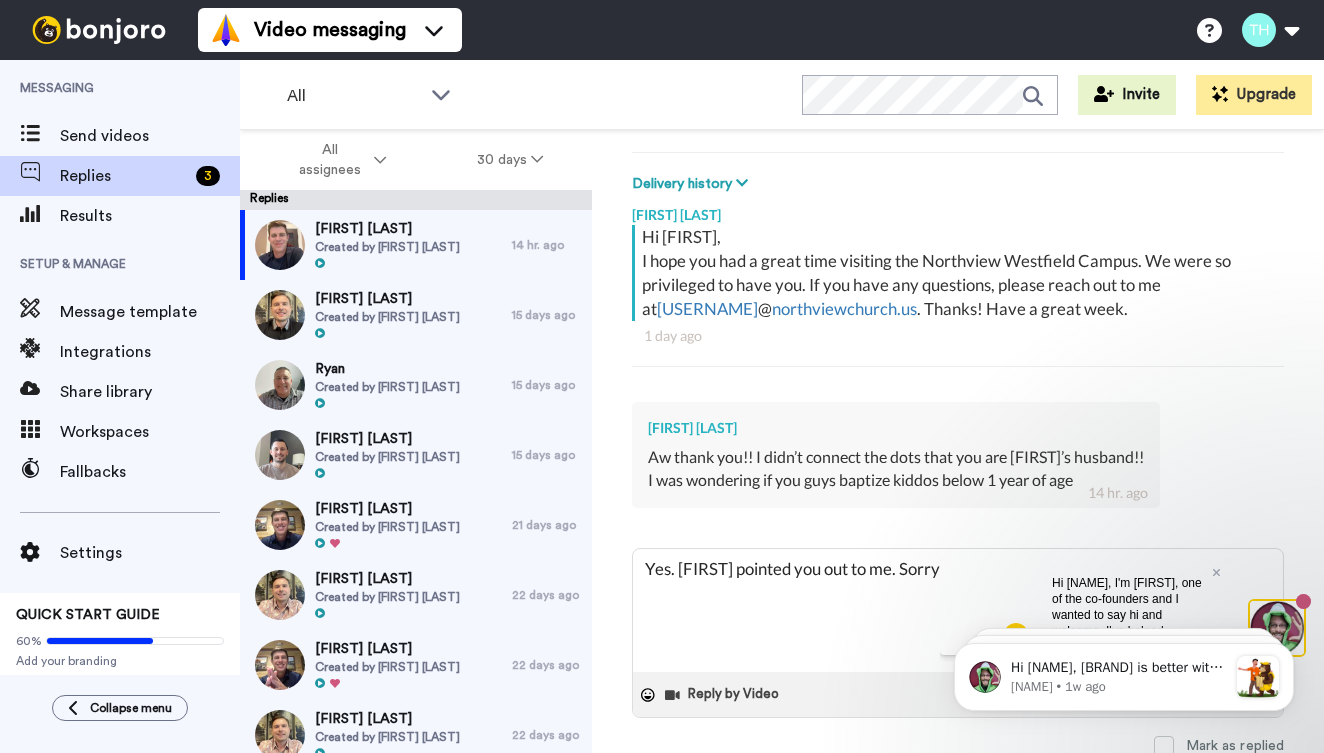 type on "Yes. [FIRST] pointed you out to me. Sorry we" 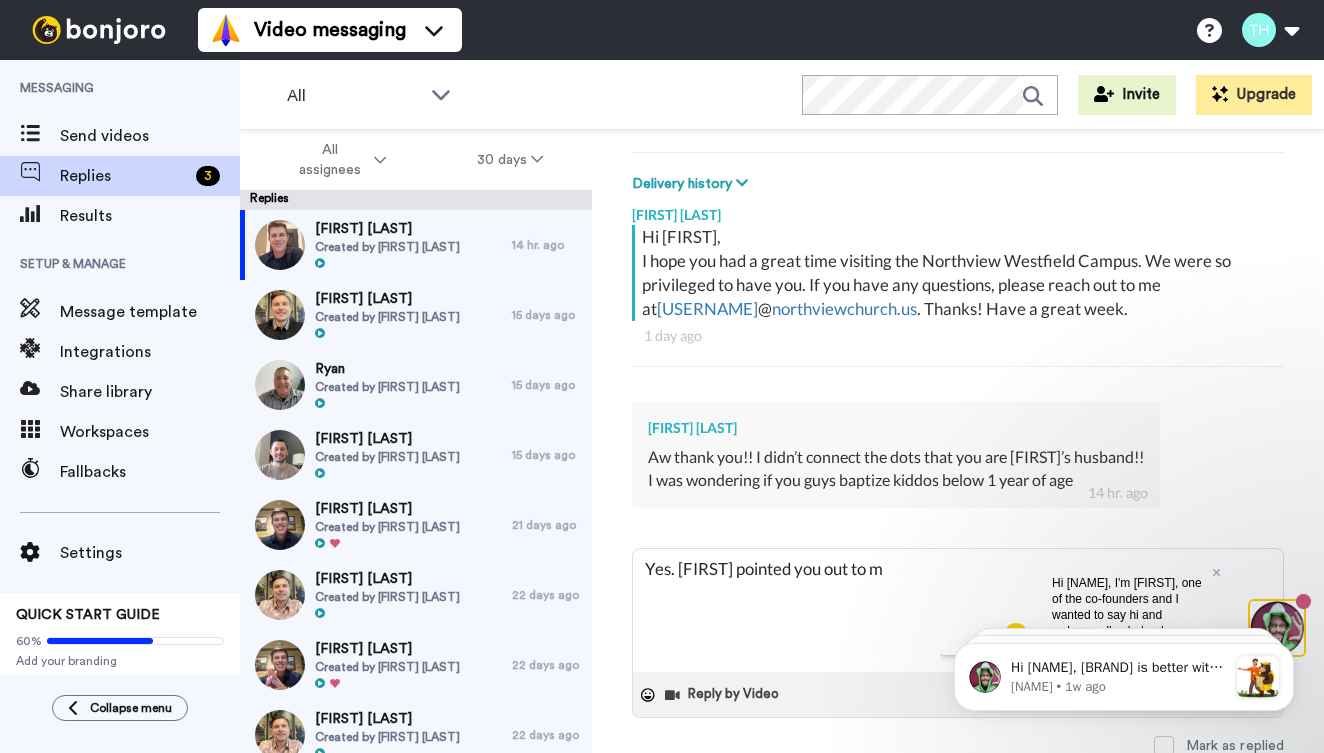 type on "Yes. [FIRST] pointed you out to me. Sorry we di" 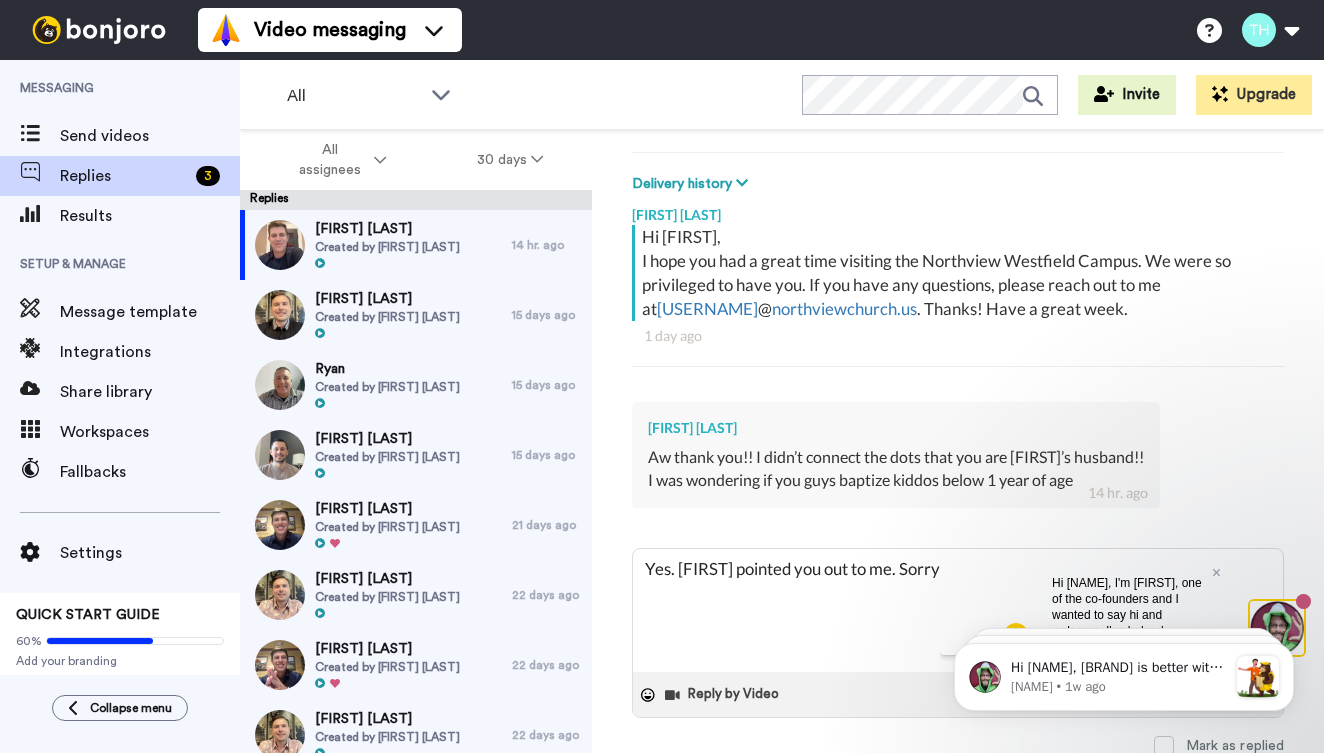 type on "Yes. [NAME] pointed you out to me. Sorry we did" 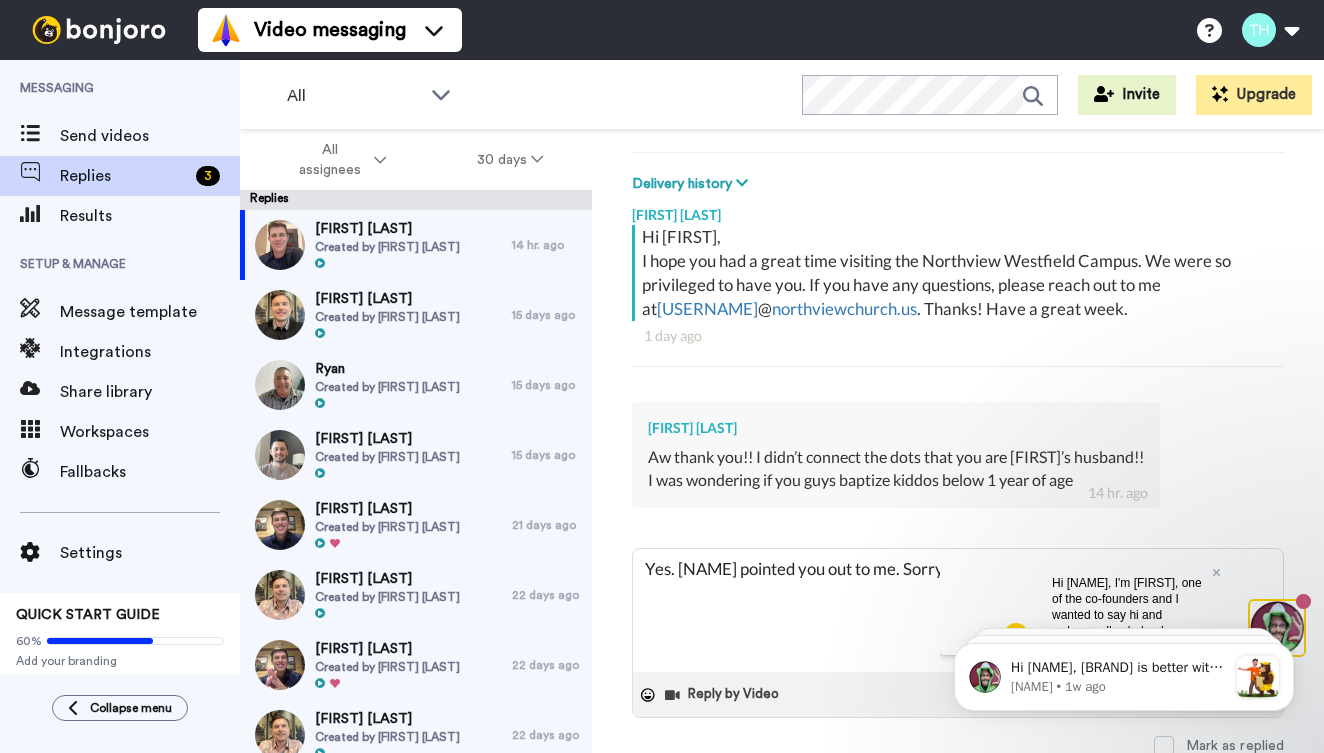 type on "Yes. [NAME] pointed you out to me. Sorry we didn'" 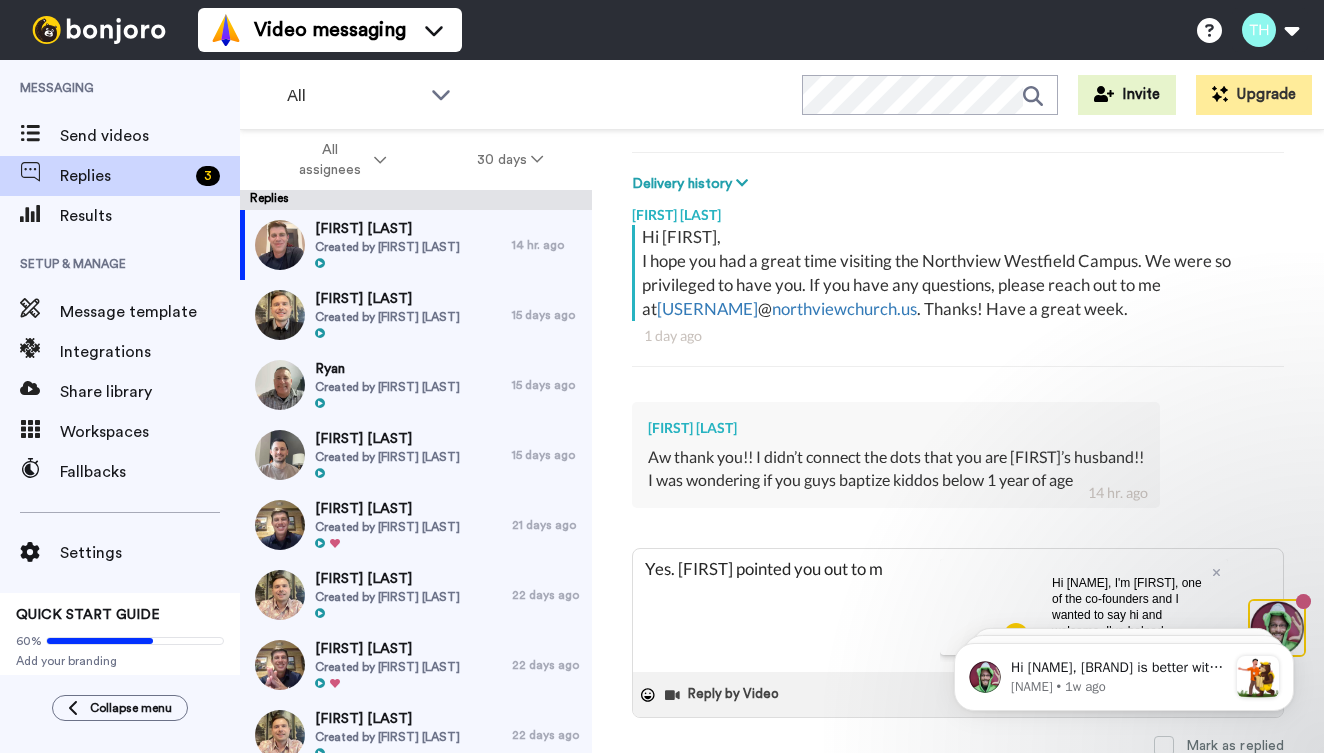 type on "Yes. [FIRST] pointed you out to me. Sorry we didn't" 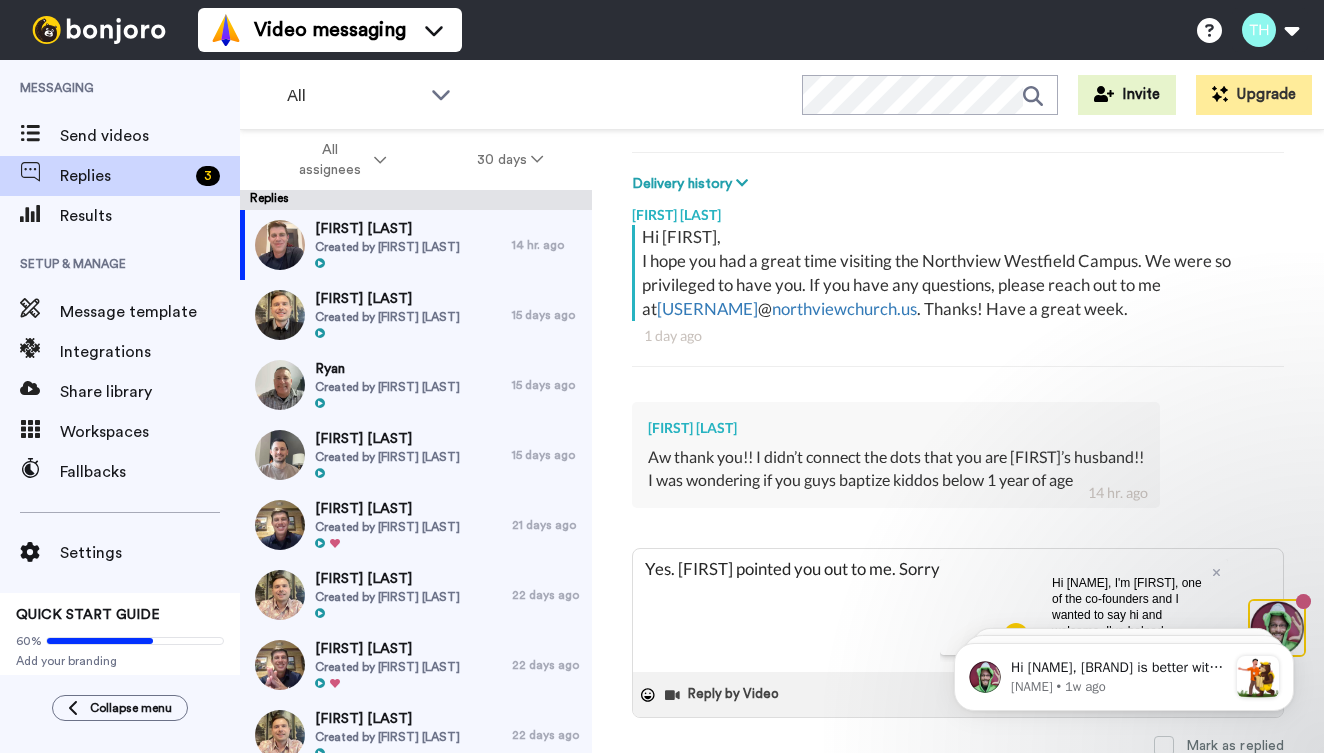 type on "Yes. [FIRST] pointed you out to me. Sorry we didn't" 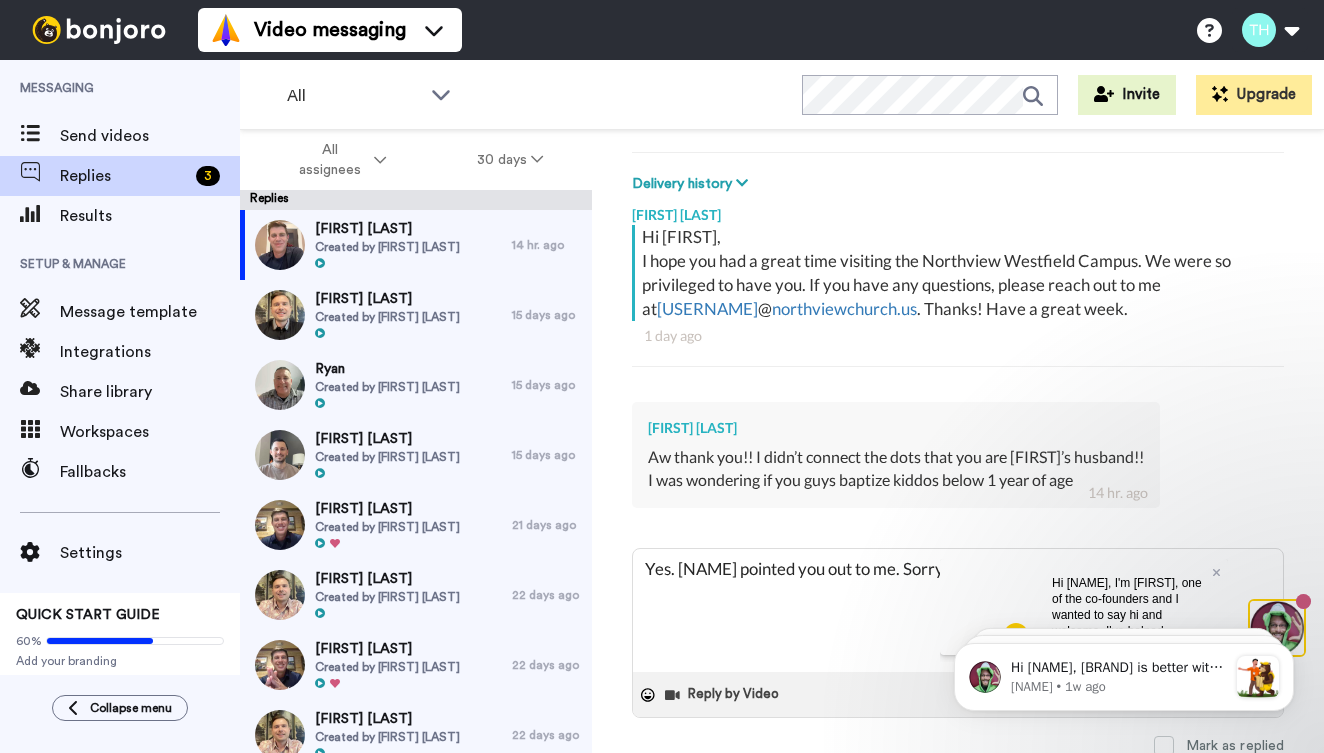 type on "Yes. [NAME] pointed you out to me. Sorry we didn't ge" 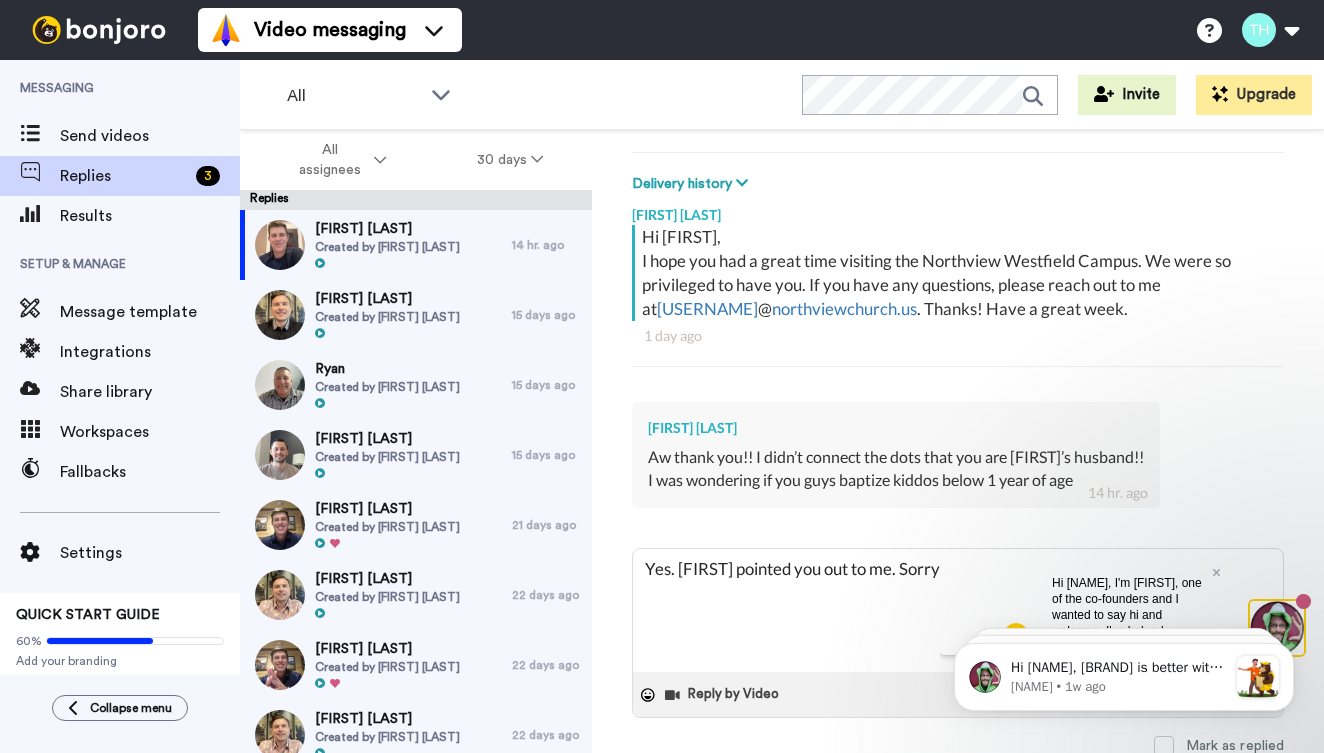 type on "Yes. [FIRST] pointed you out to me. Sorry we didn't get" 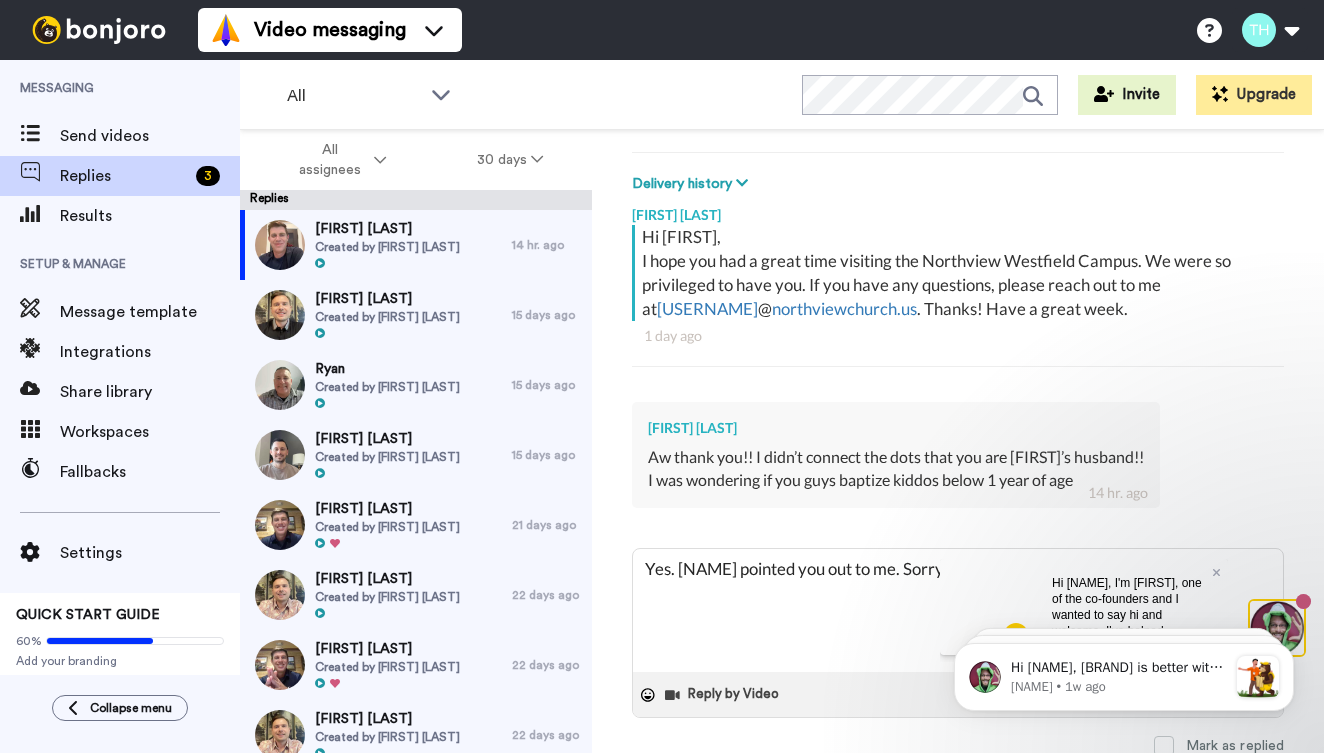 type on "Yes. [FIRST] pointed you out to me. Sorry we didn't get to" 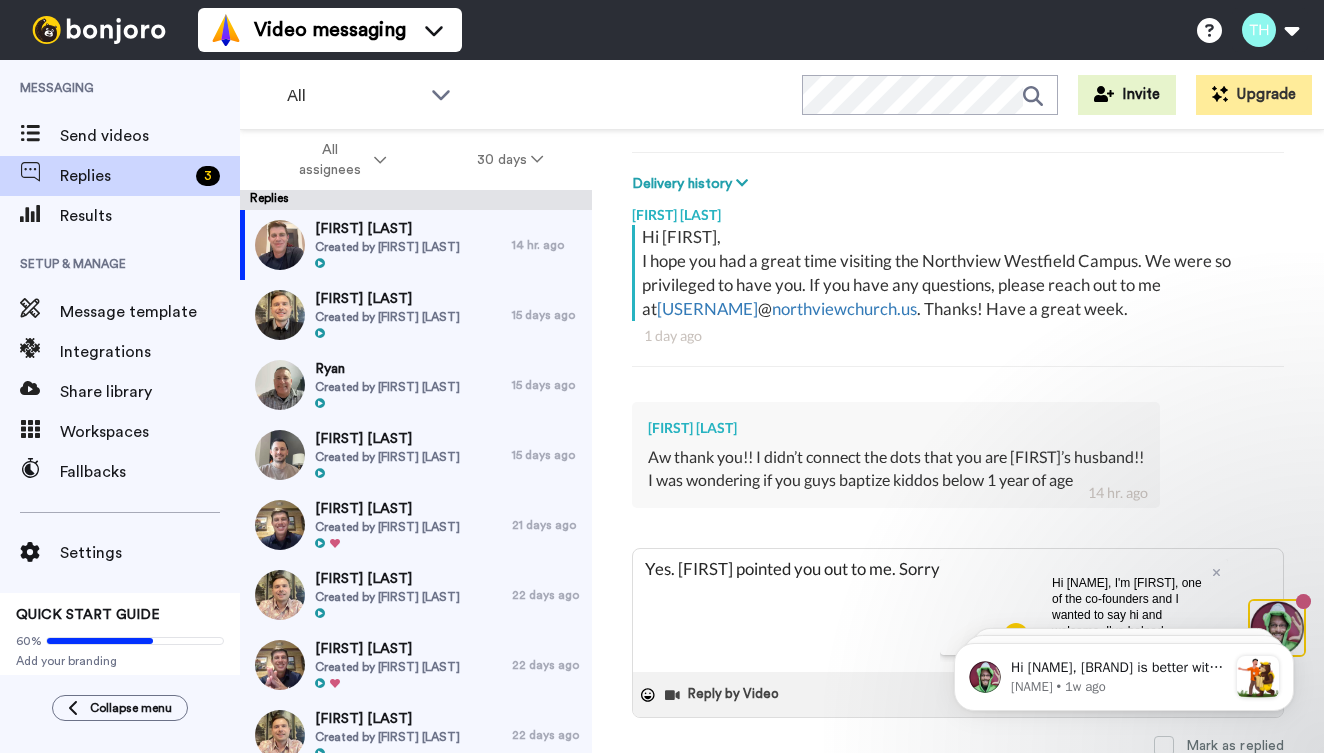 type on "Yes. [FIRST] pointed you out to me. Sorry we didn't get to" 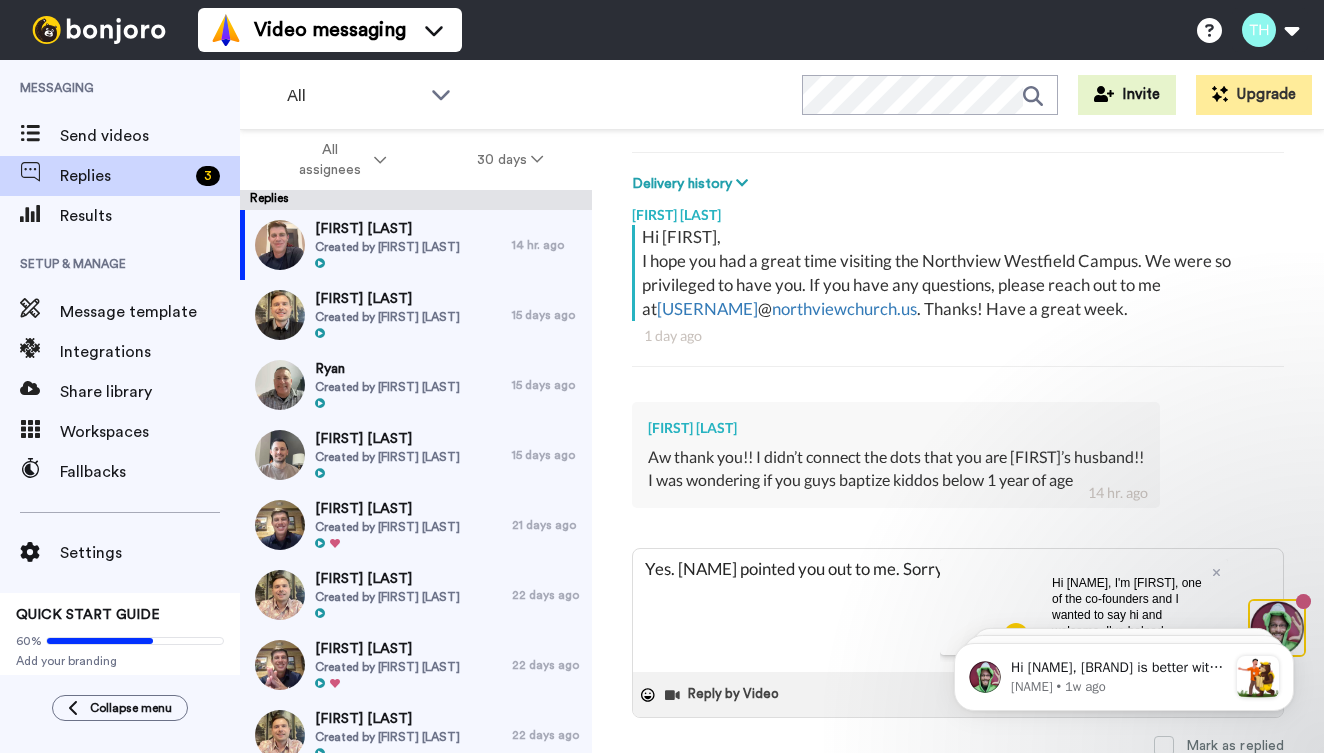 type on "Yes. [FIRST] pointed you out to me. Sorry we didn't get to off" 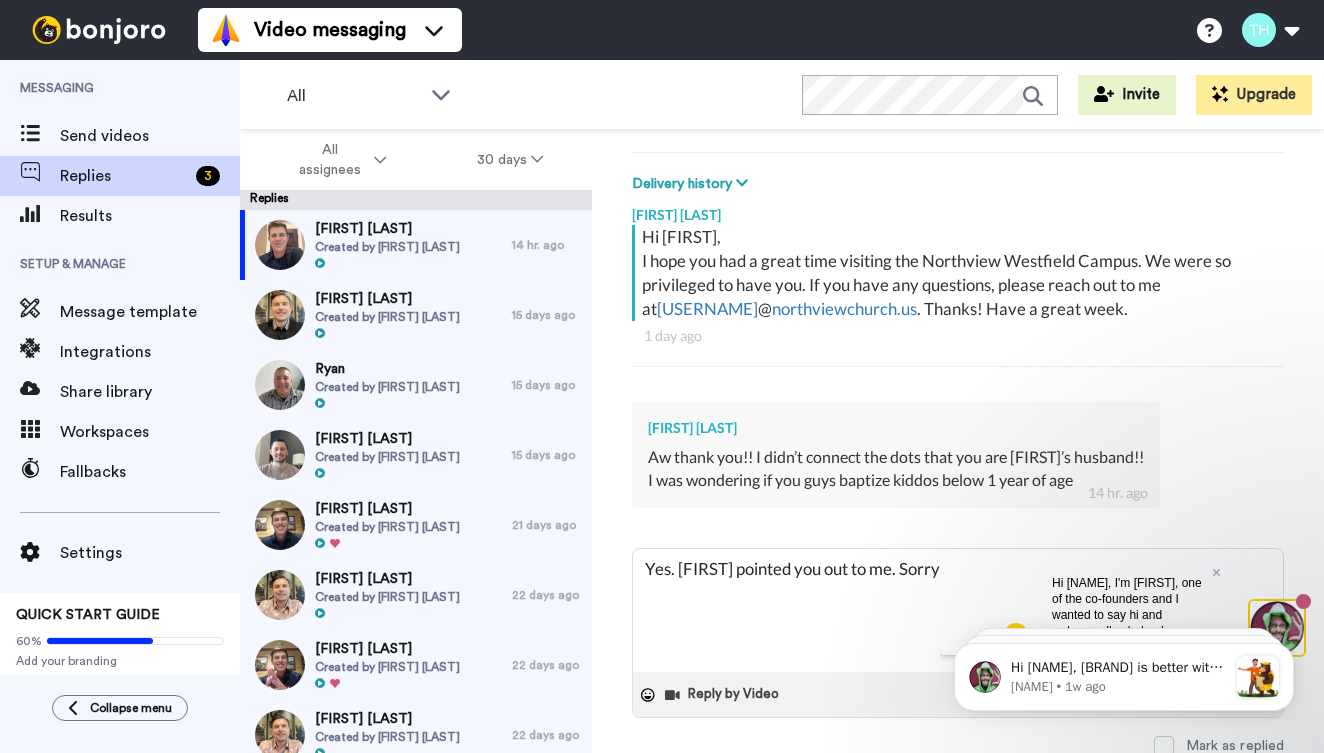 type on "Yes. [FIRST] pointed you out to me. Sorry we didn't get to off" 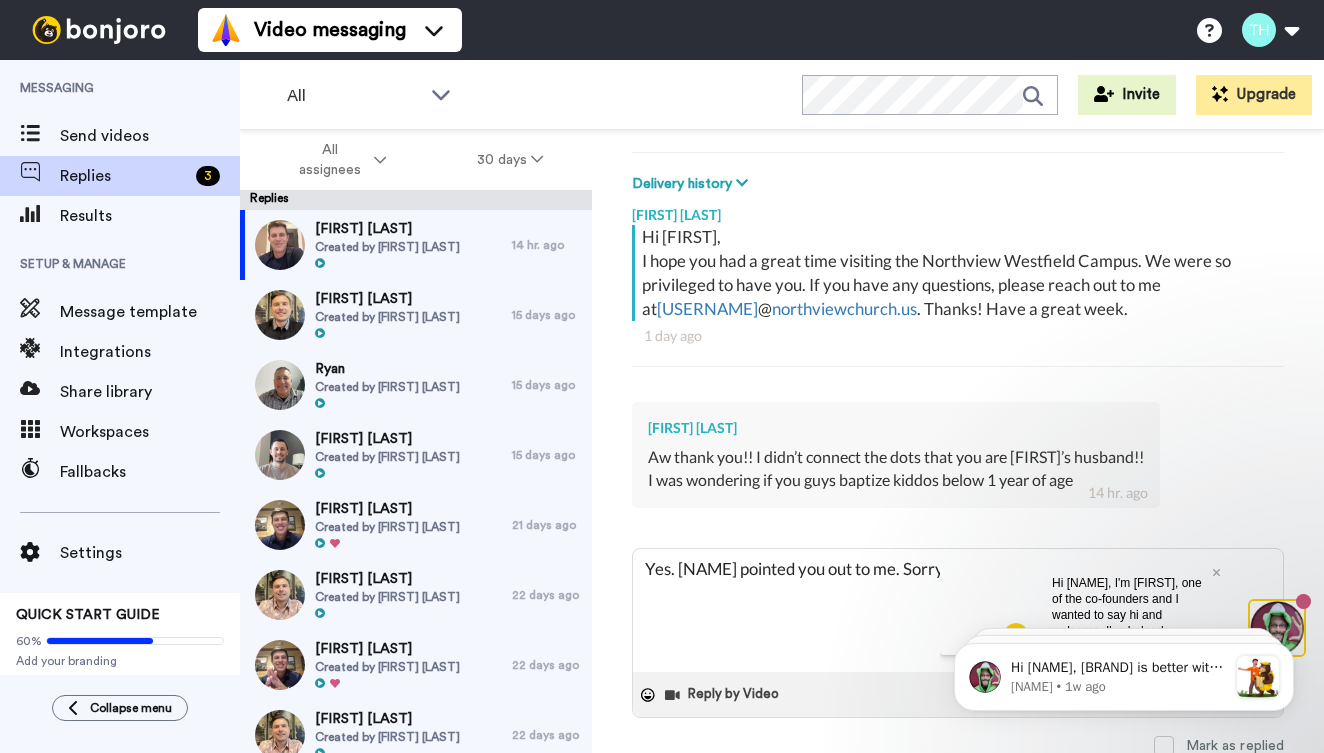 type on "Yes. [NAME] pointed you out to me. Sorry we didn't get to officia" 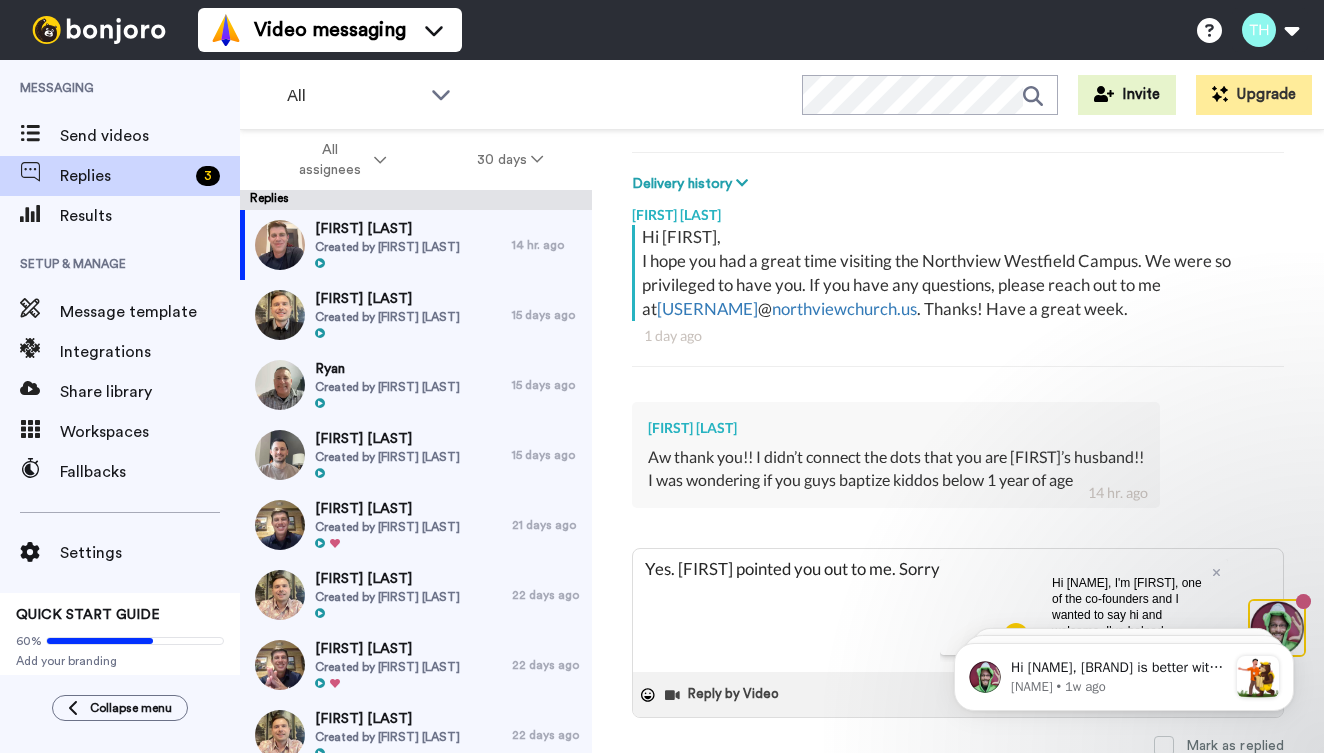 type on "Yes. [FIRST] pointed you out to me. Sorry we didn't get to officiall" 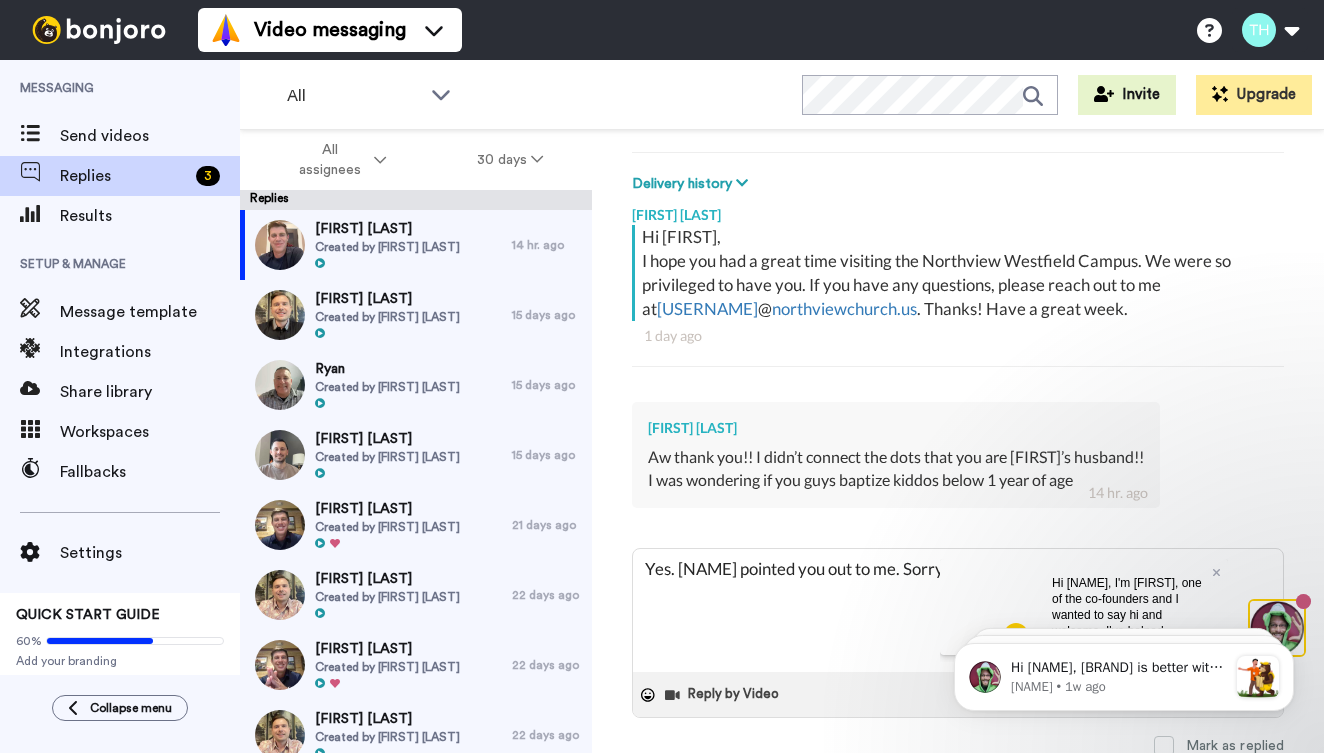 type on "Yes. [NAME] pointed you out to me. Sorry we didn't get to officially say" 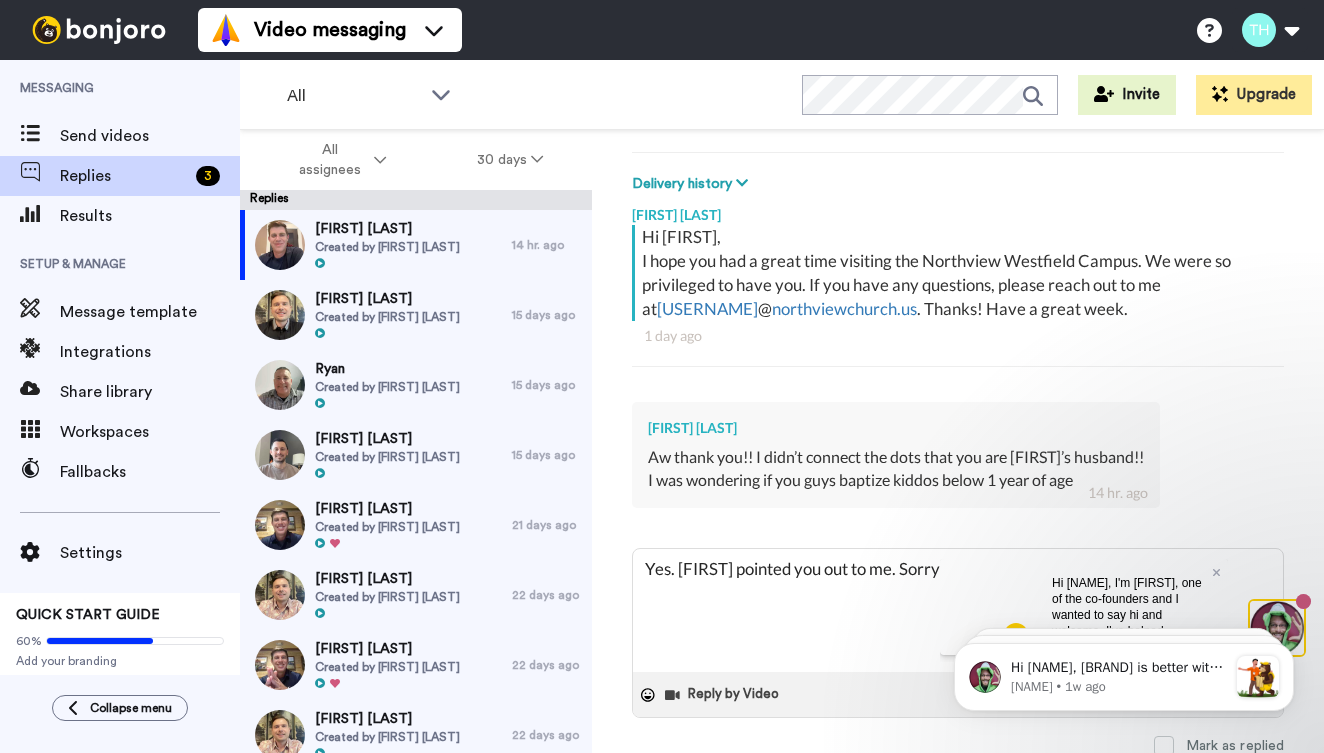 type on "Yes. [FIRST] pointed you out to me. Sorry we didn't get to officially say hel" 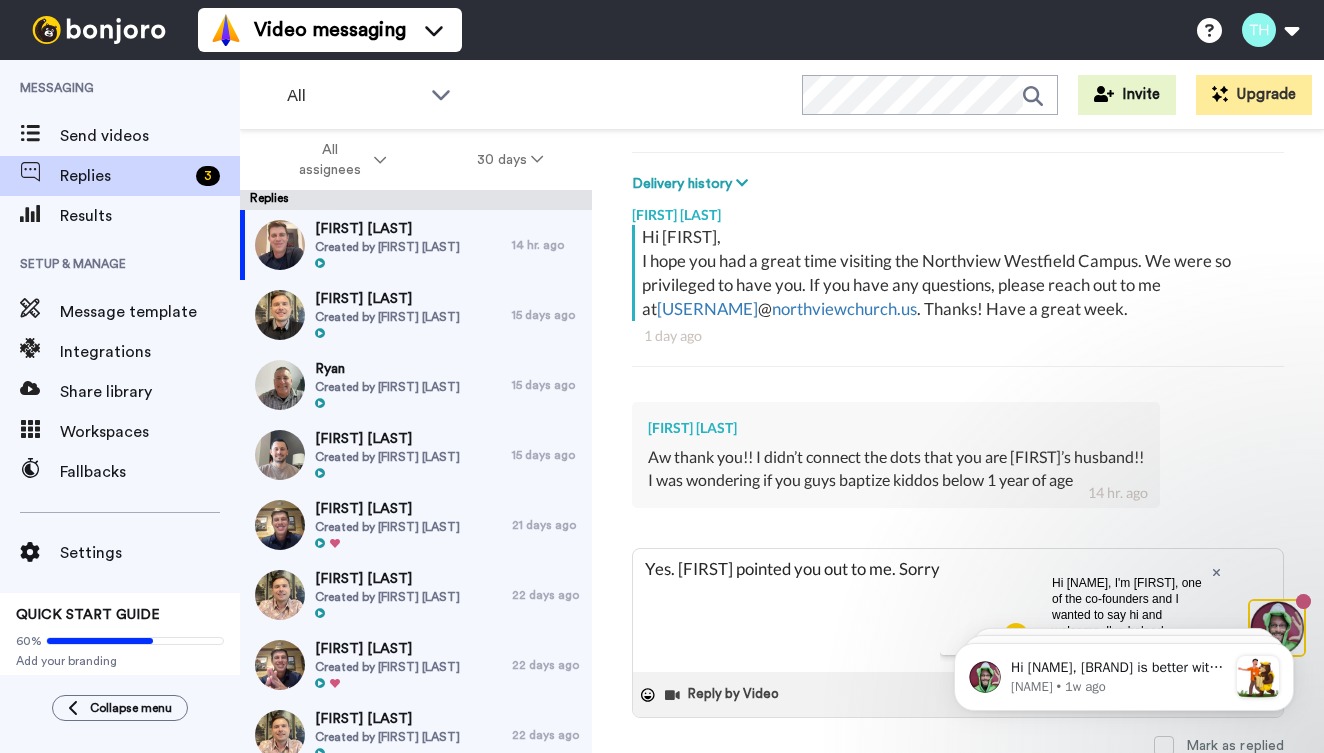 type on "Yes. [FIRST] pointed you out to me. Sorry we didn't get to officially say hello." 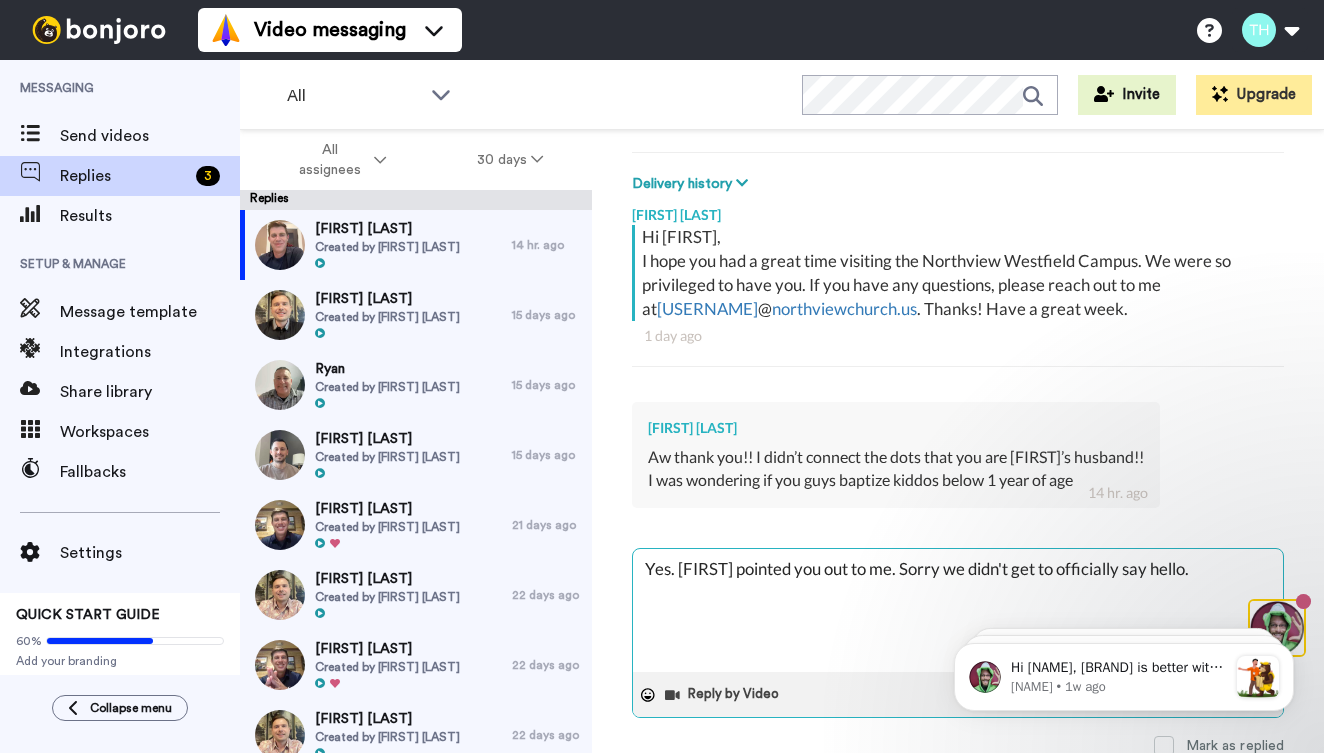 click on "Yes. [FIRST] pointed you out to me. Sorry we didn't get to officially say hello." at bounding box center [958, 610] 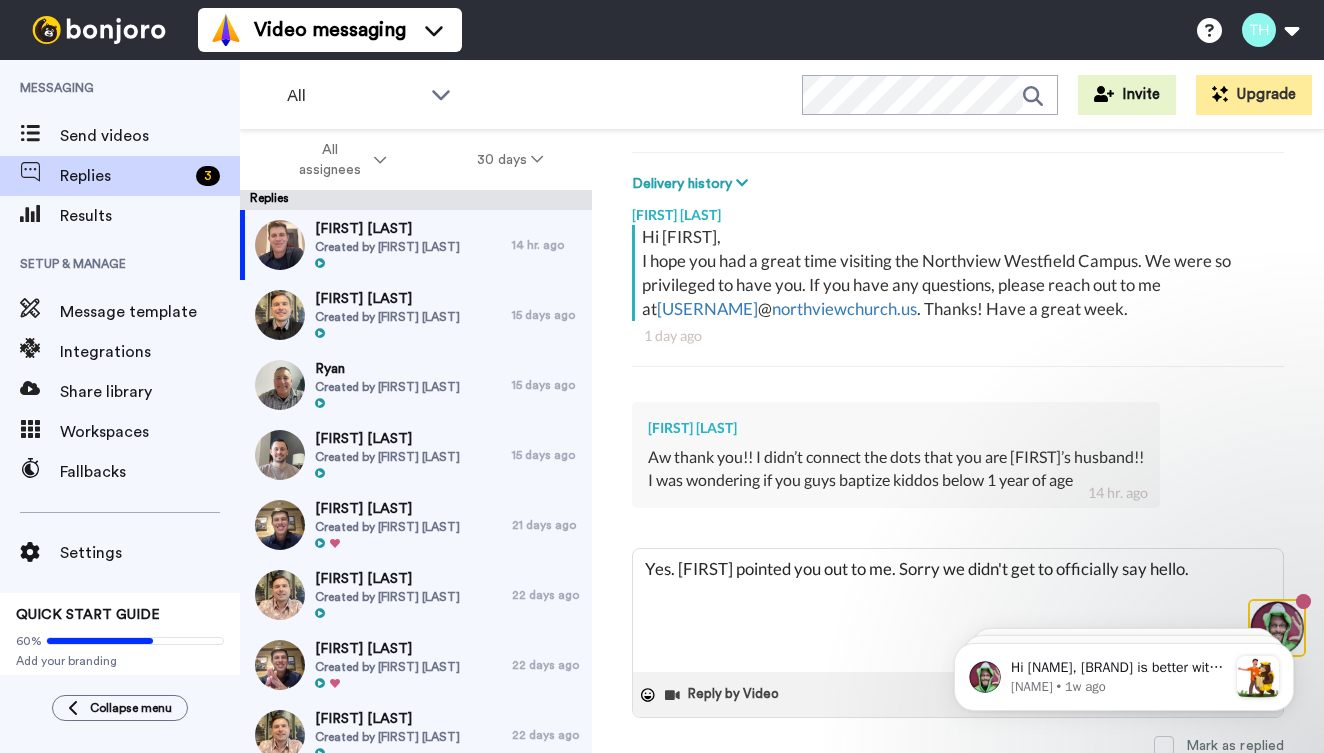 type on "Yes. [FIRST] pointed you out to me. Sorry we didn't get to officially say hello." 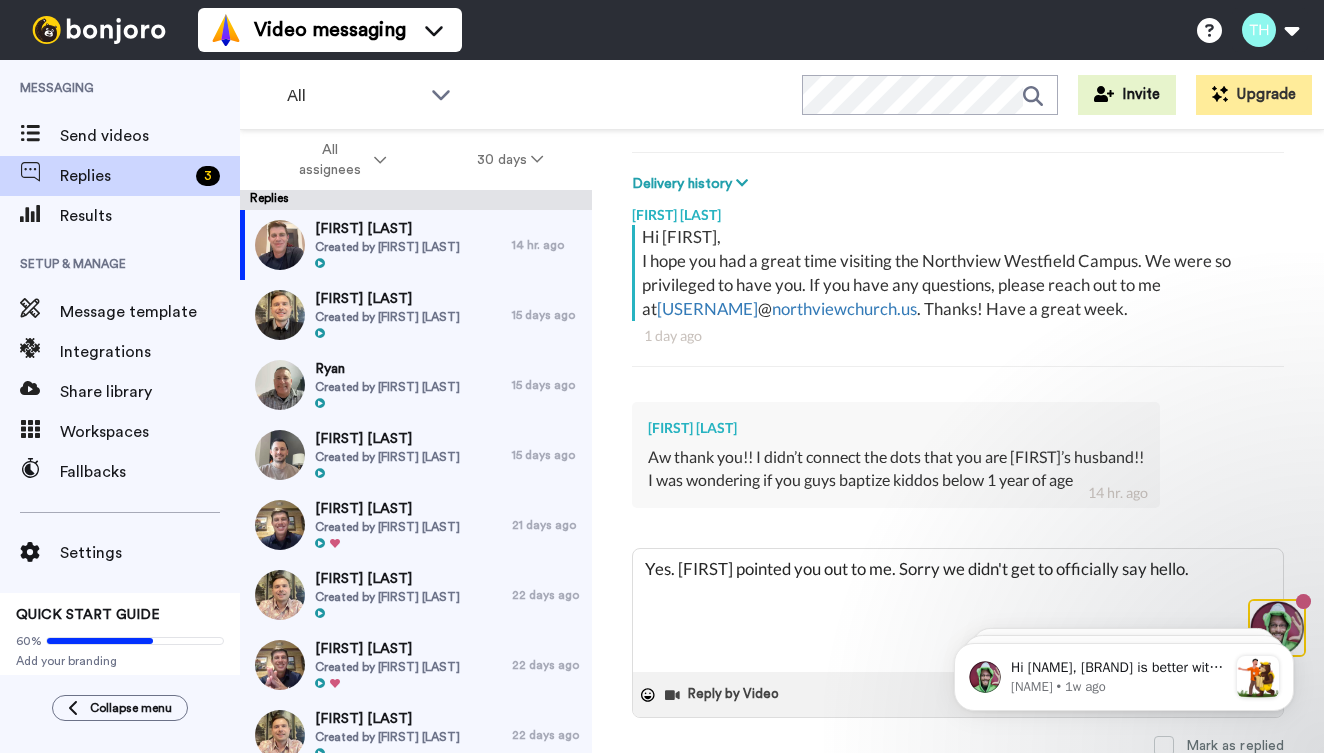 type on "Yes. [FIRST] pointed you out to me. Sorry we didn't get to officially say hello. O" 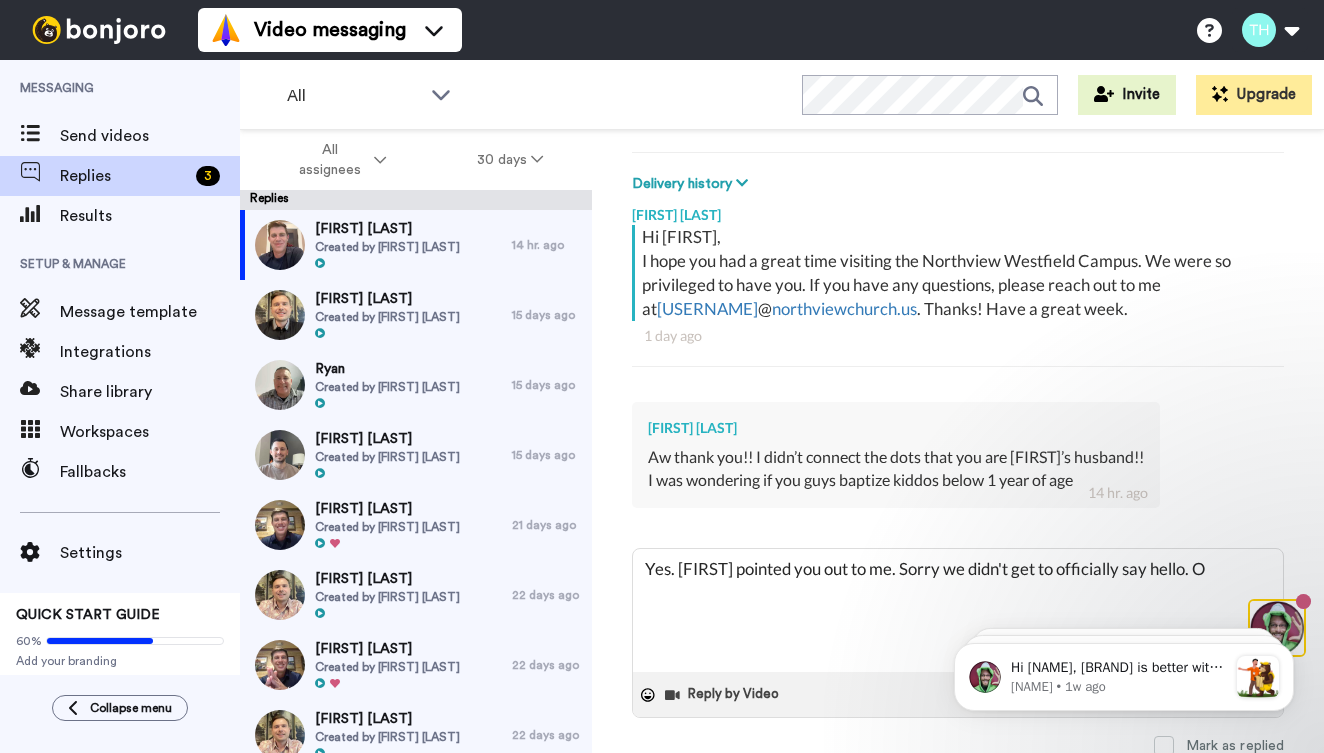 type on "Yes. [NAME] pointed you out to me. Sorry we didn't get to officially say hello. Ou" 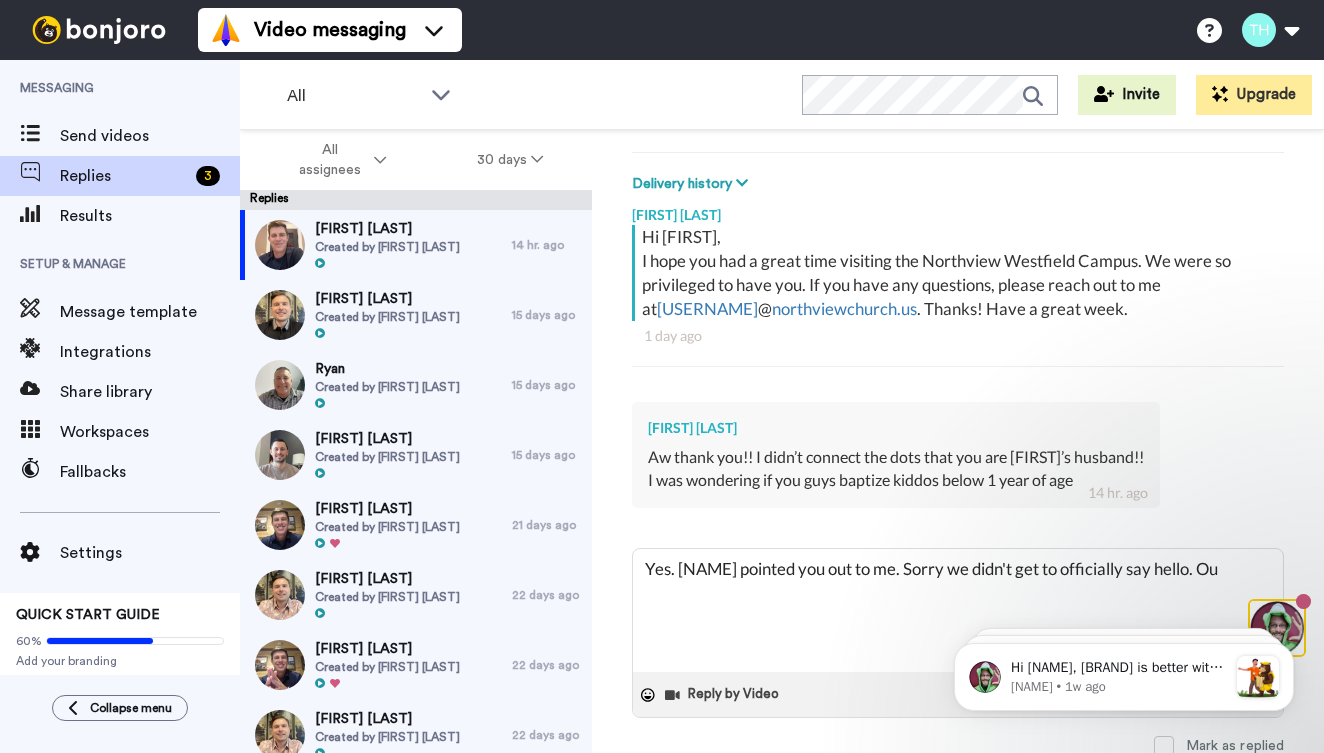 type on "Yes. [FIRST] pointed you out to me. Sorry we didn't get to officially say hello. Our" 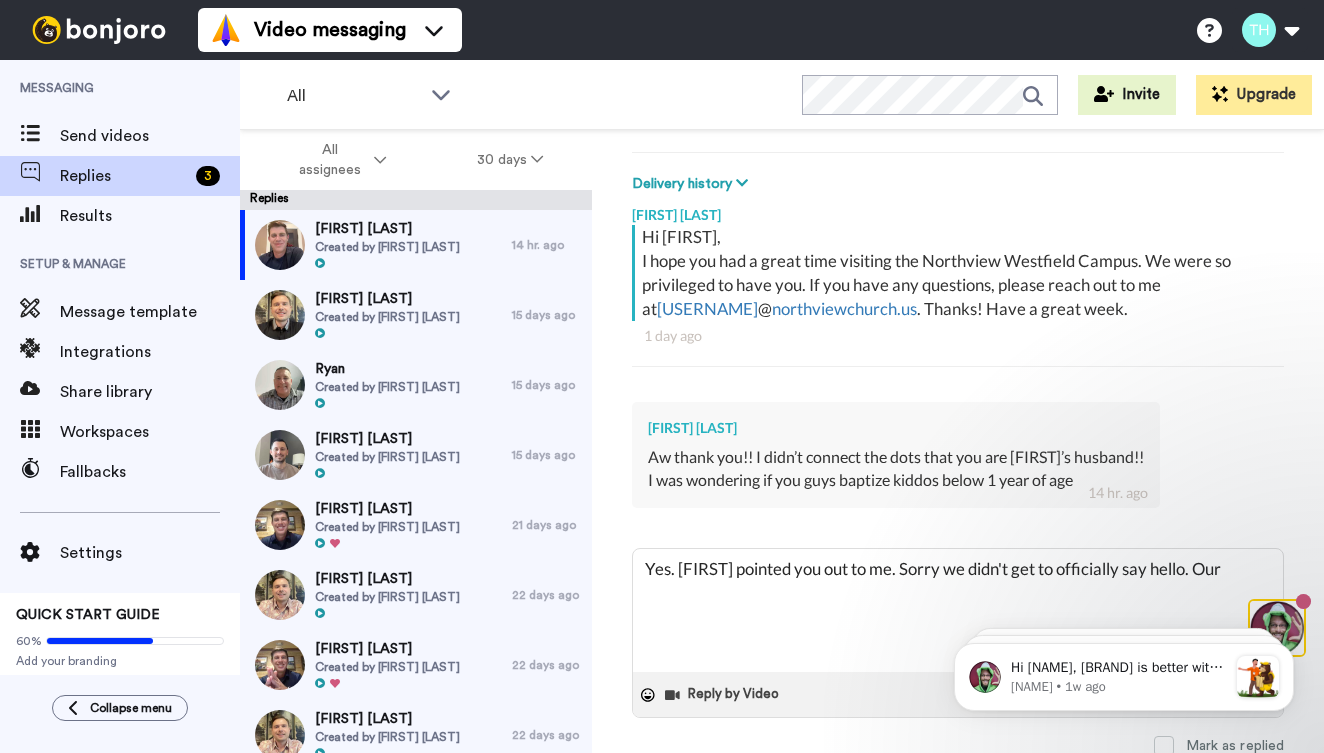 type on "Yes. [FIRST] pointed you out to me. Sorry we didn't get to officially say hello. Our" 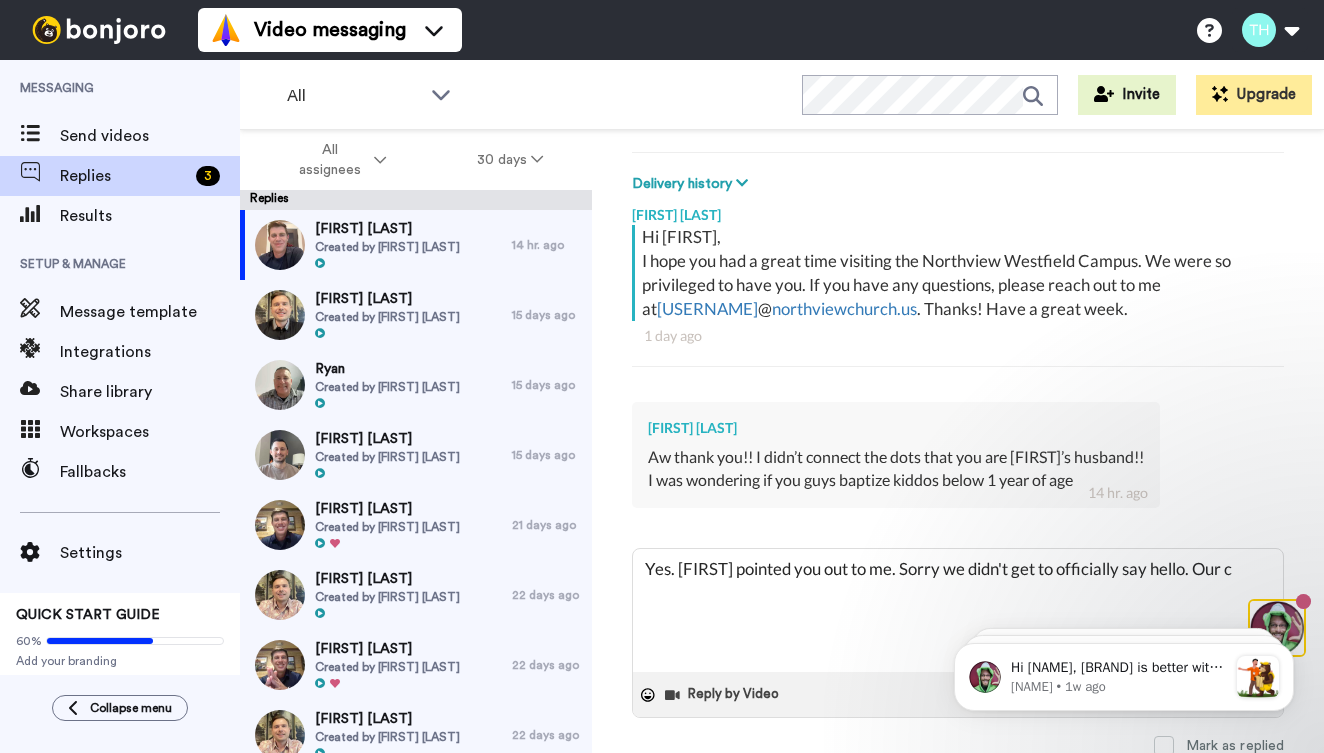 type on "Yes. [FIRST] pointed you out to me. Sorry we didn't get to officially say hello. Our ch" 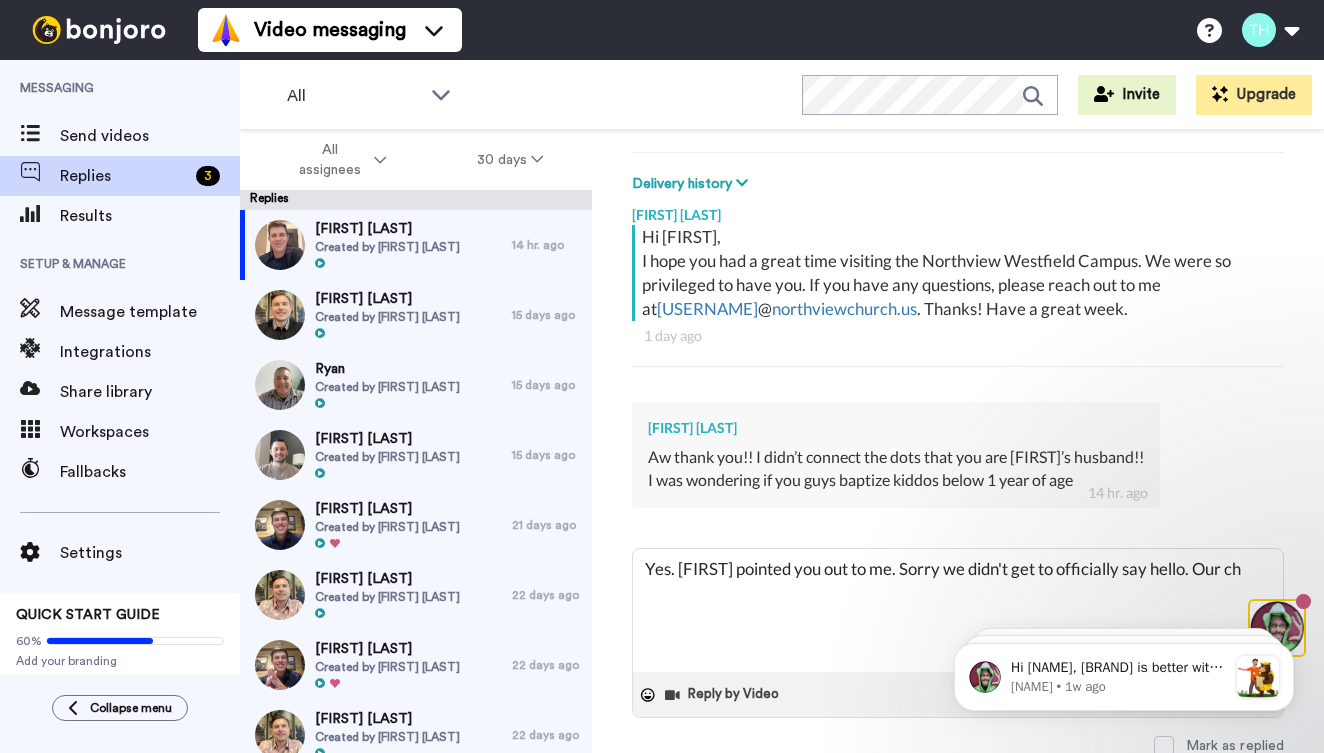 type on "Yes. [FIRST] pointed you out to me. Sorry we didn't get to officially say hello. Our chu" 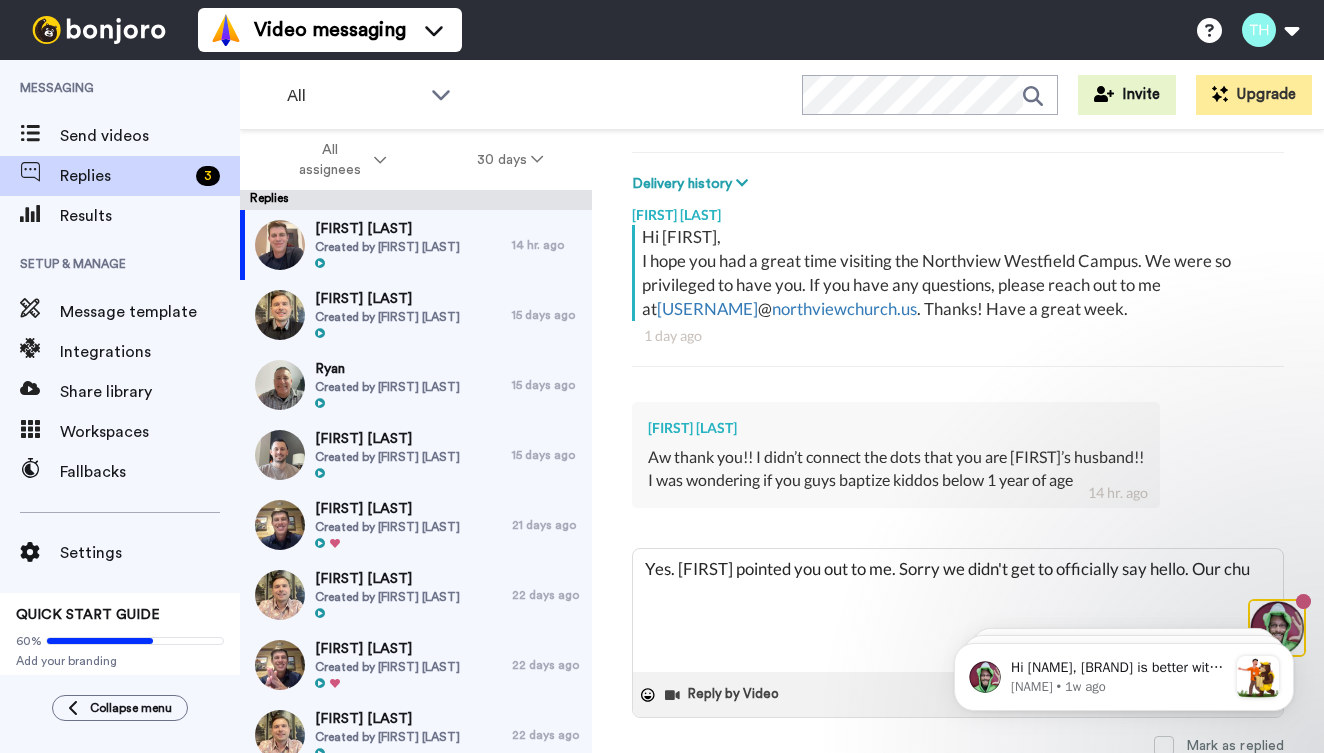 type on "Yes. [NAME] pointed you out to me. Sorry we didn't get to officially say hello. Our chur" 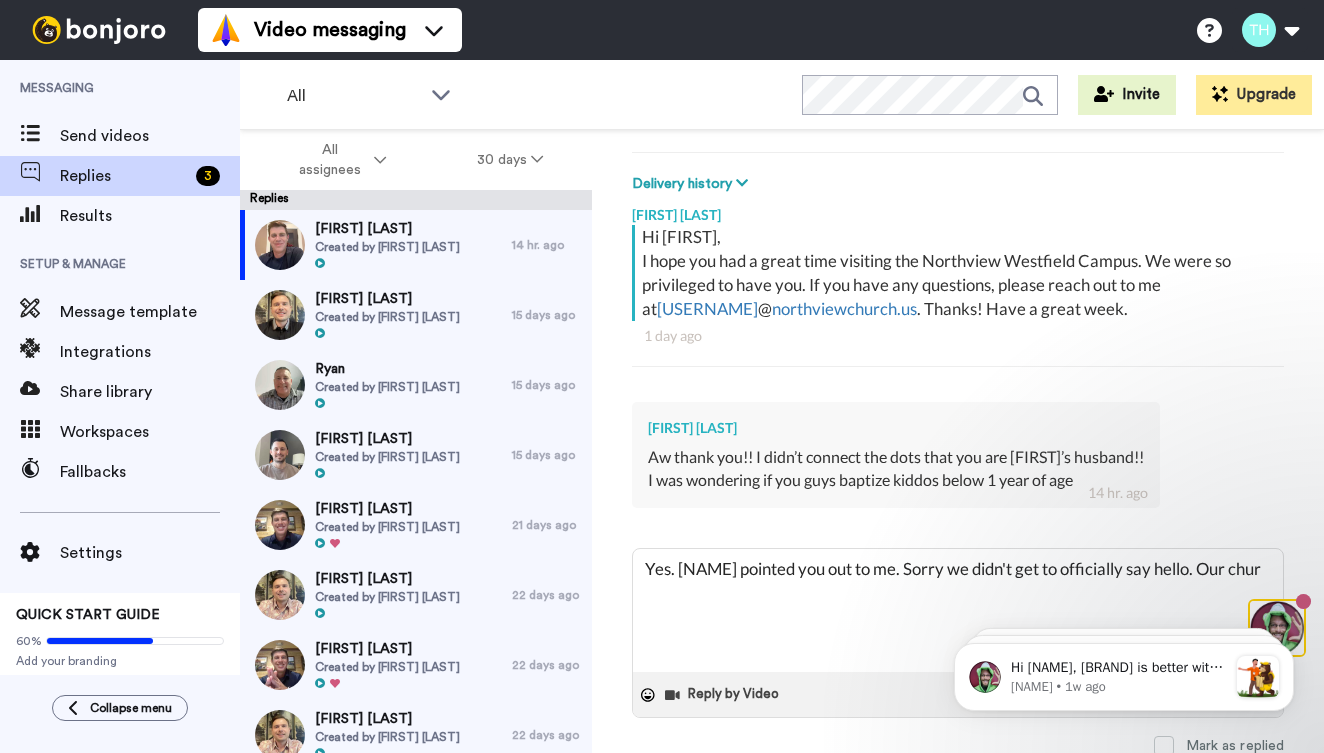 type on "Yes. [NAME] pointed you out to me. Sorry we didn't get to officially say hello. Our churc" 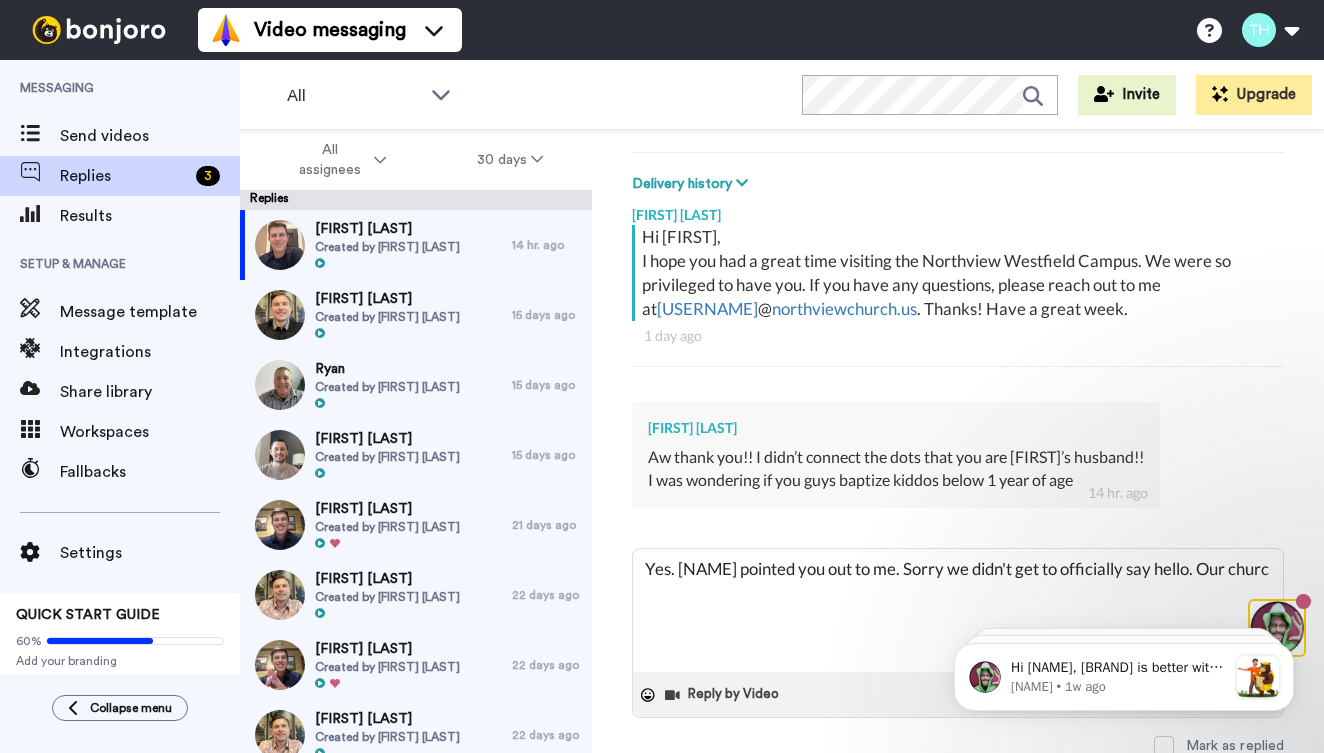 type on "Yes. [NAME] pointed you out to me. Sorry we didn't get to officially say hello. Our church" 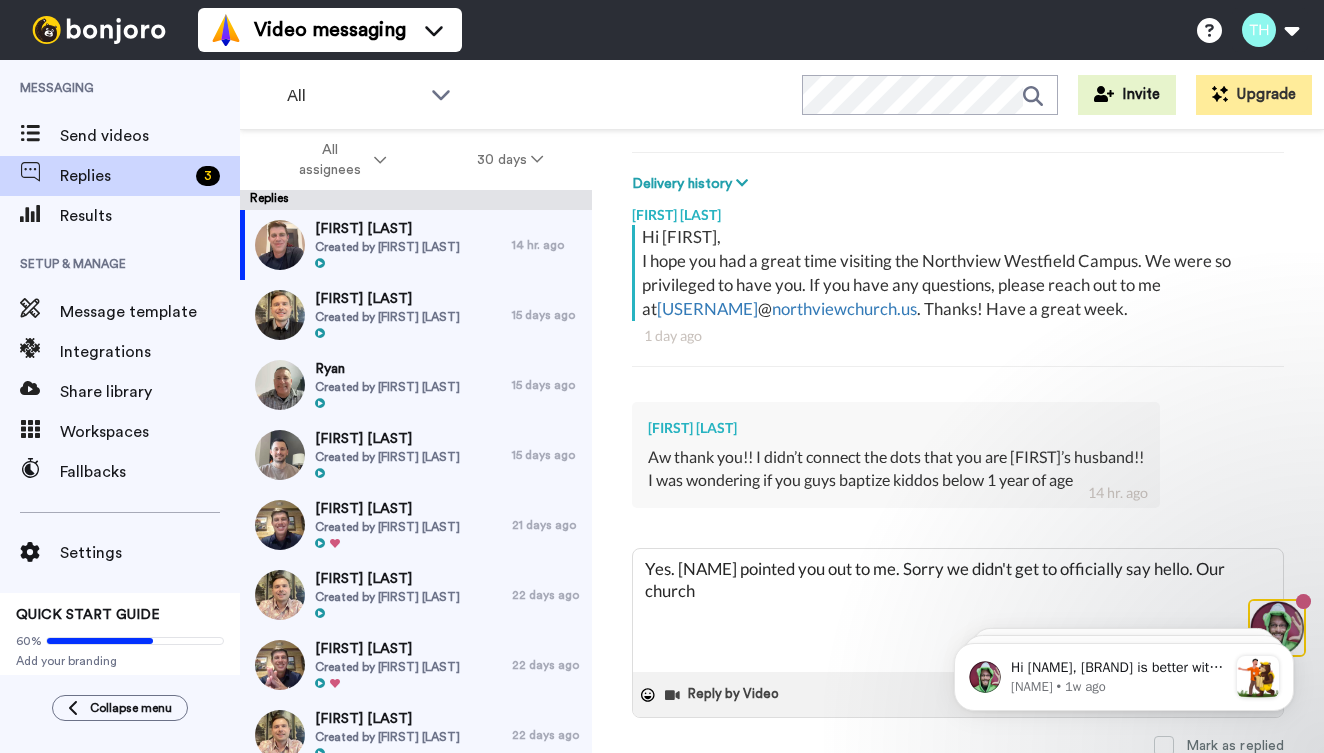 type on "Yes. [NAME] pointed you out to me. Sorry we didn't get to officially say hello. Our church" 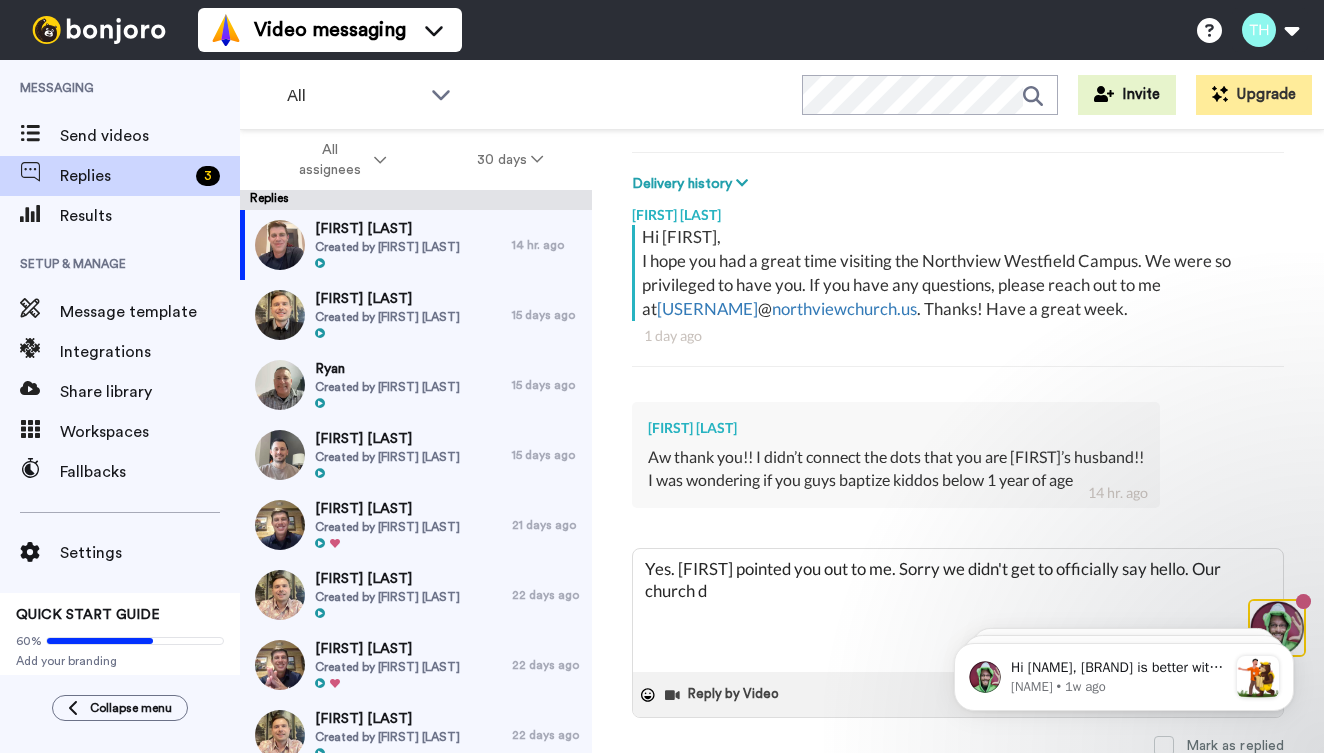 type on "Yes. [FIRST] pointed you out to me. Sorry we didn't get to officially say hello. Our church do" 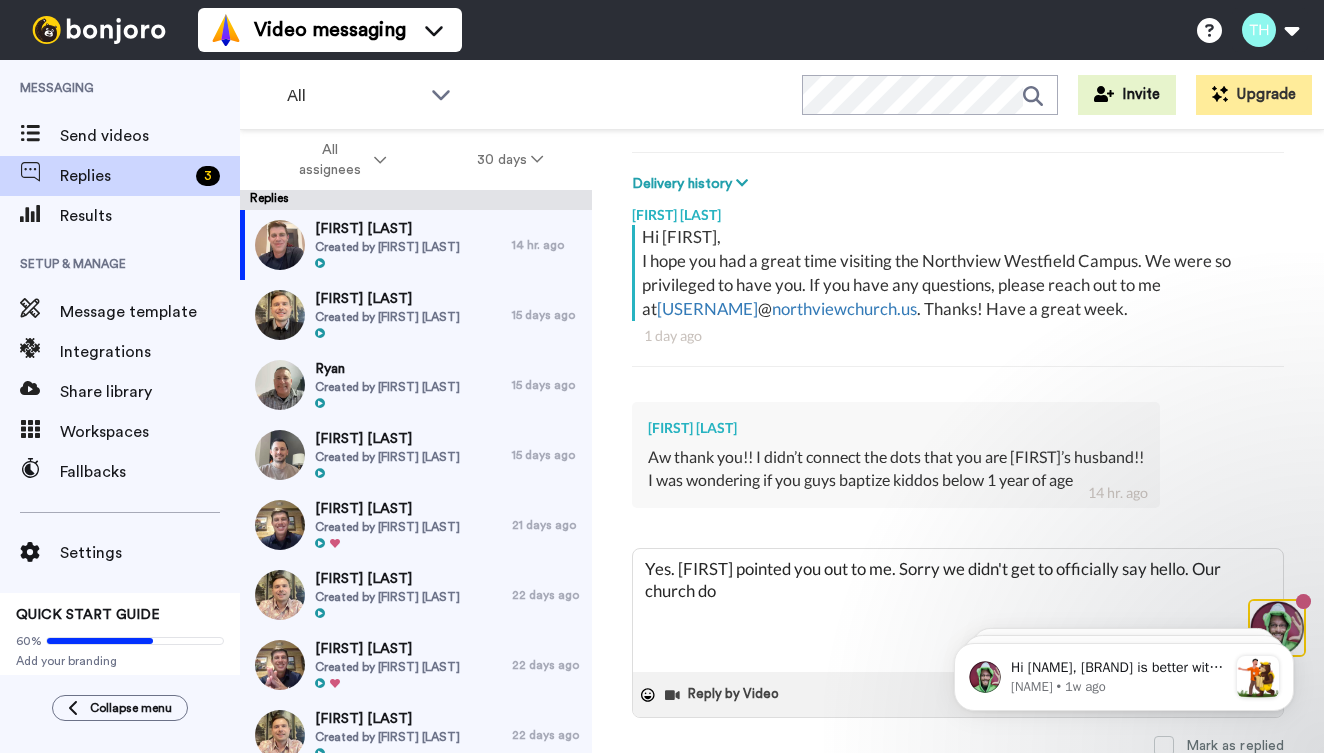 type on "Yes. [FIRST] pointed you out to me. Sorry we didn't get to officially say hello. Our church doe" 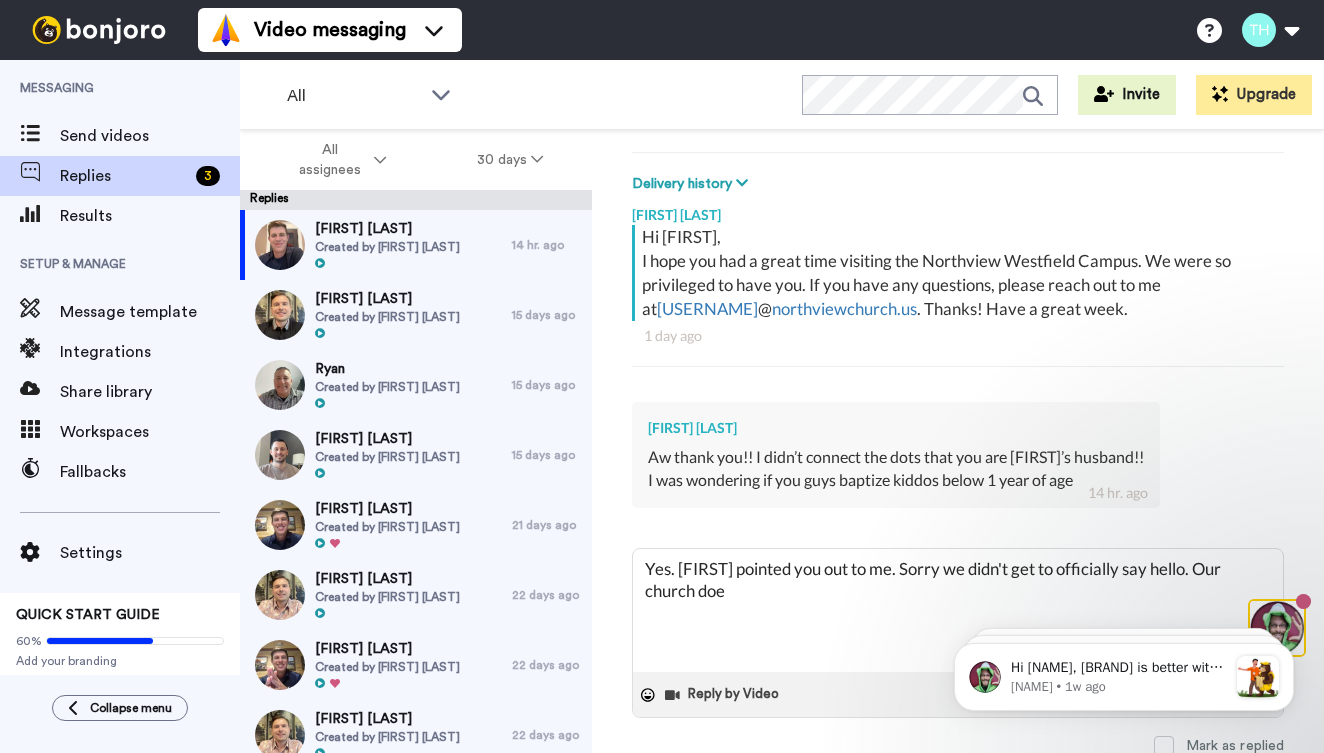 type on "Yes. [FIRST] pointed you out to me. Sorry we didn't get to officially say hello. Our church does" 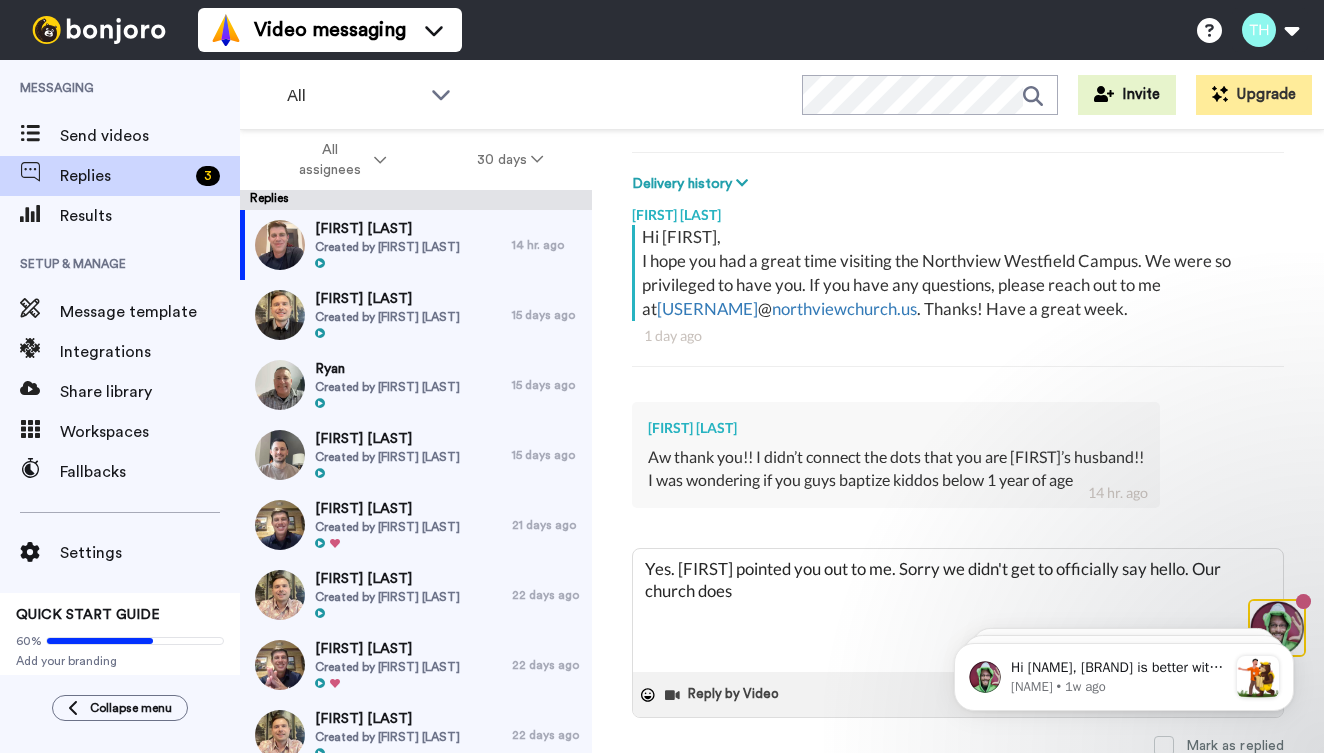 type on "Yes. [FIRST] pointed you out to me. Sorry we didn't get to officially say hello. Our church does" 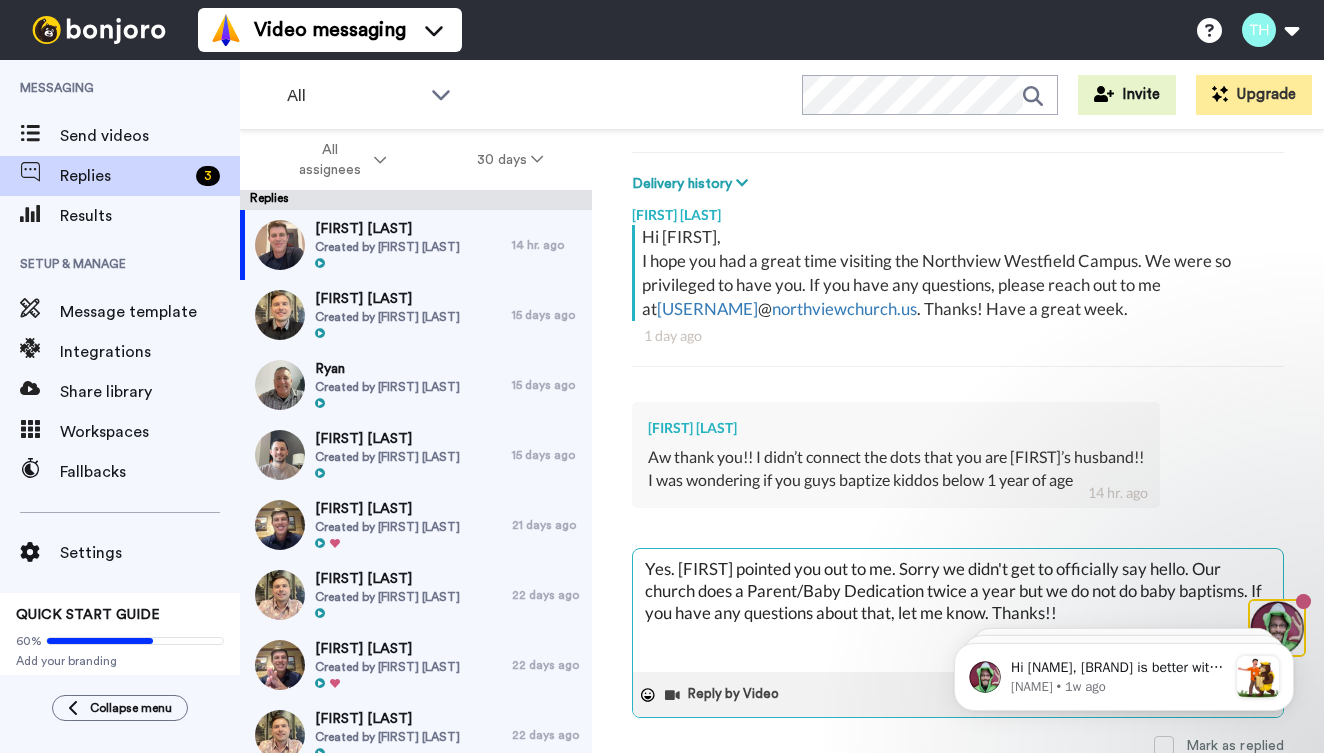 click on "Yes. [FIRST] pointed you out to me. Sorry we didn't get to officially say hello. Our church does a Parent/Baby Dedication twice a year but we do not do baby baptisms. If you have any questions about that, let me know. Thanks!!" at bounding box center (958, 610) 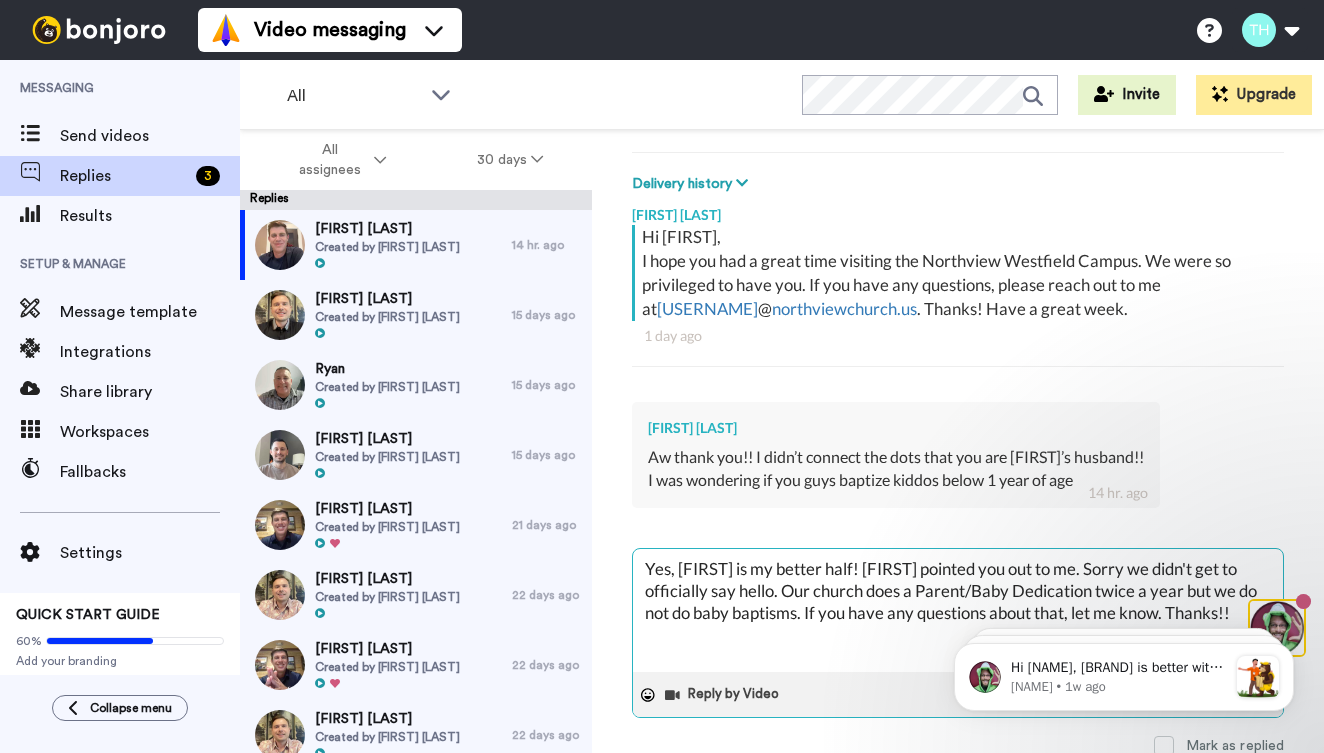 click on "Yes, [FIRST] is my better half! [FIRST] pointed you out to me. Sorry we didn't get to officially say hello. Our church does a Parent/Baby Dedication twice a year but we do not do baby baptisms. If you have any questions about that, let me know. Thanks!!" at bounding box center [958, 610] 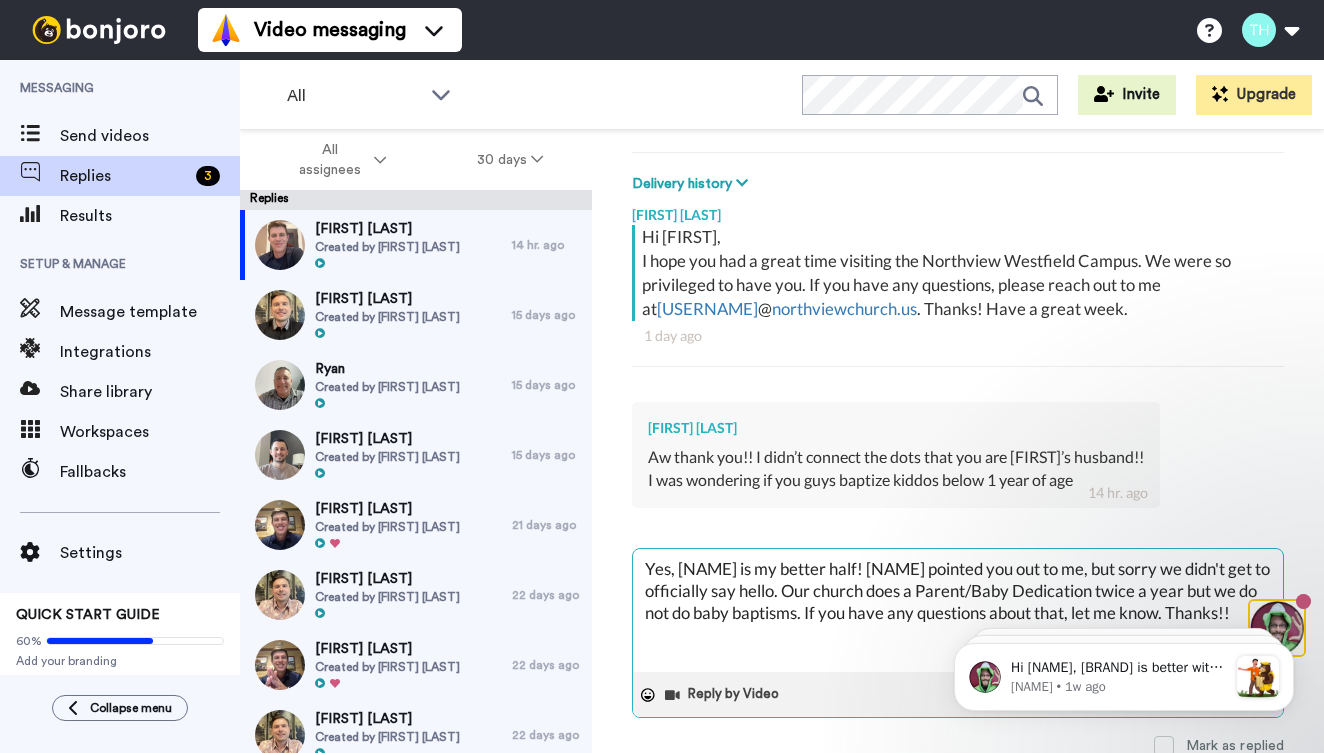 click on "Yes, [NAME] is my better half! [NAME] pointed you out to me, but sorry we didn't get to officially say hello. Our church does a Parent/Baby Dedication twice a year but we do not do baby baptisms. If you have any questions about that, let me know. Thanks!!" at bounding box center [958, 610] 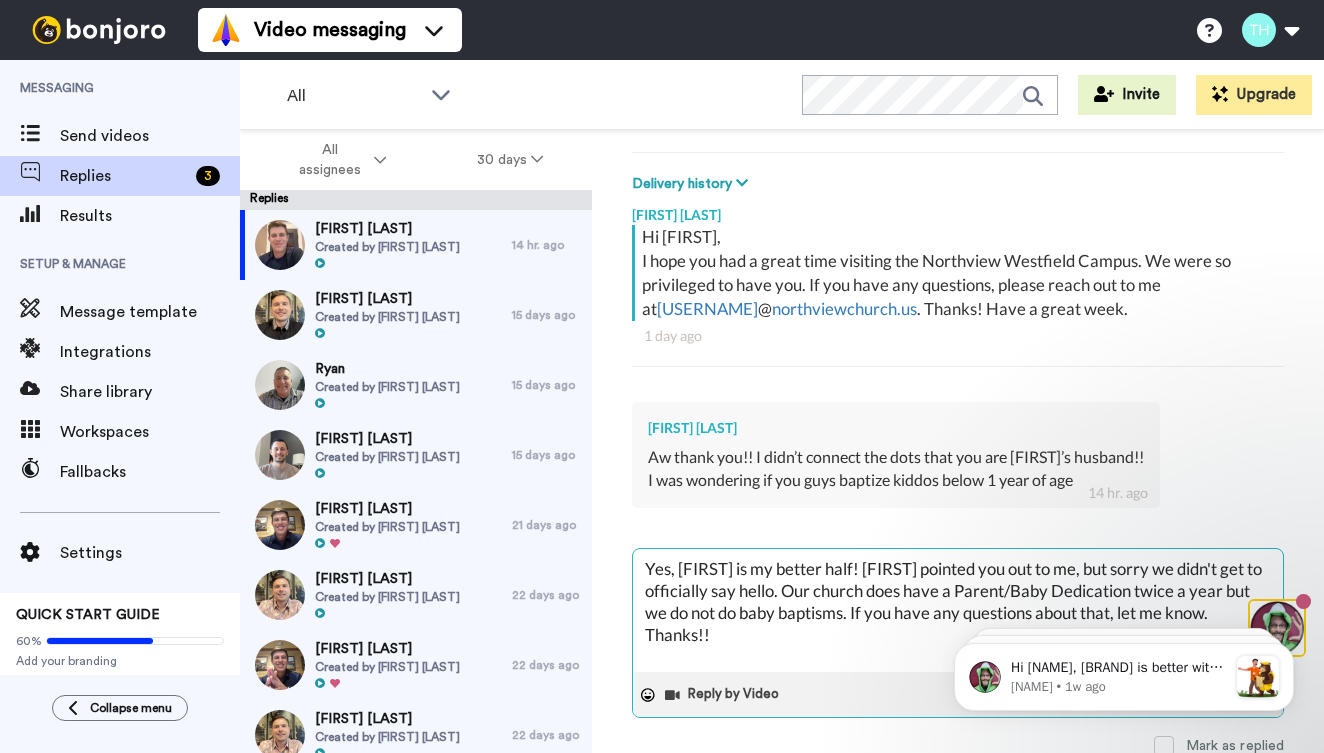 click on "Yes, [FIRST] is my better half! [FIRST] pointed you out to me, but sorry we didn't get to officially say hello. Our church does have a Parent/Baby Dedication twice a year but we do not do baby baptisms. If you have any questions about that, let me know. Thanks!!" at bounding box center [958, 610] 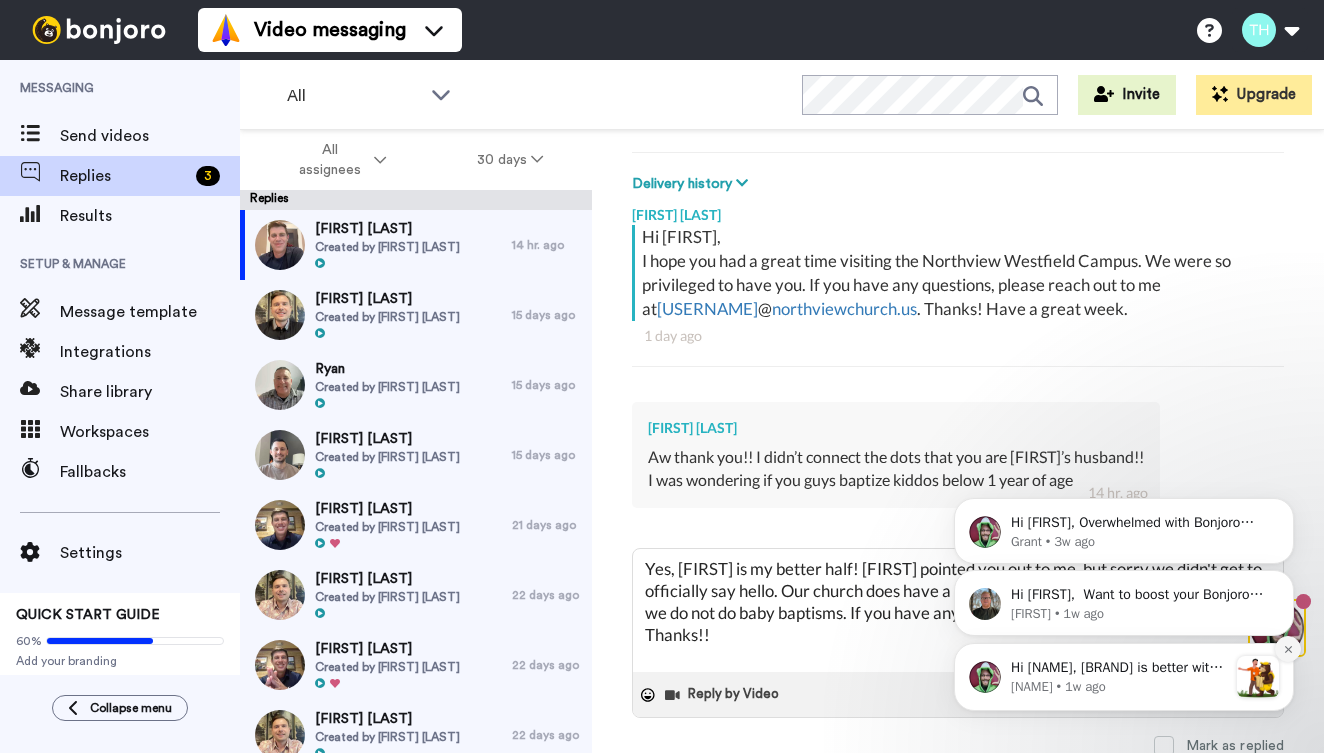 click 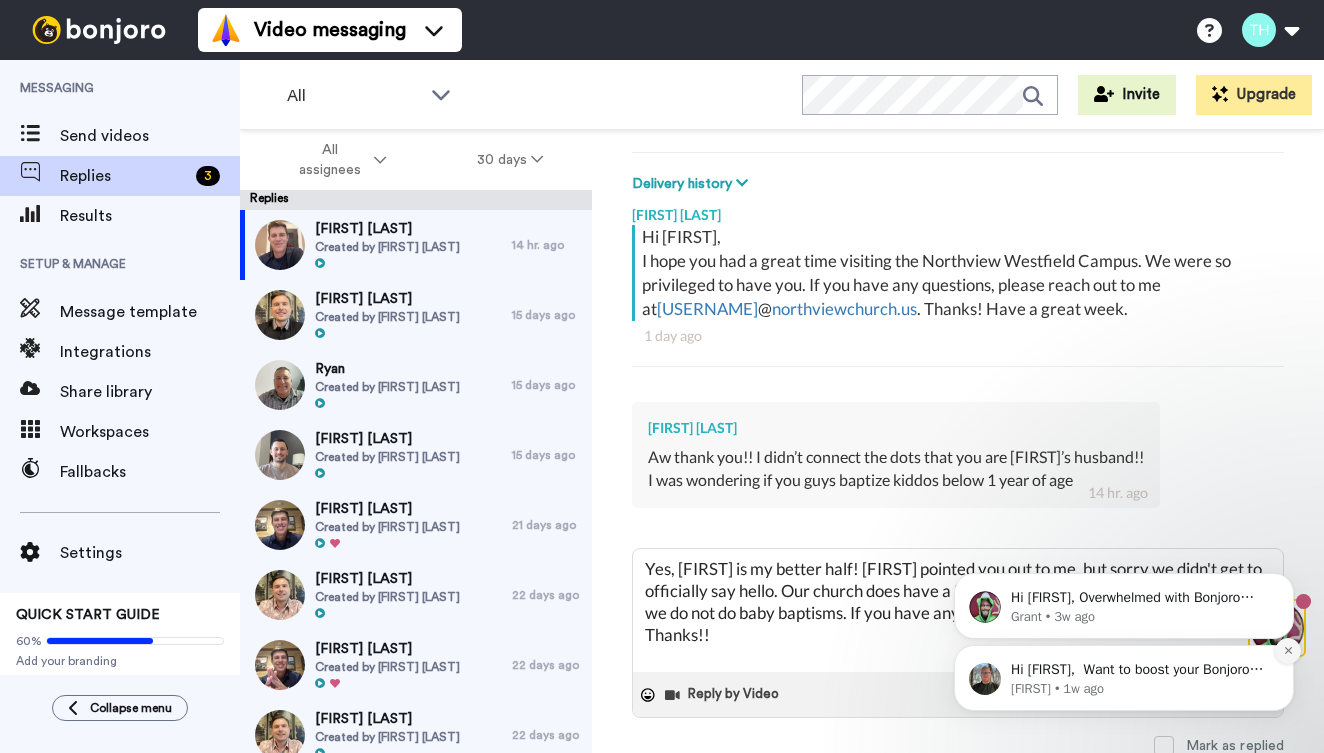 click 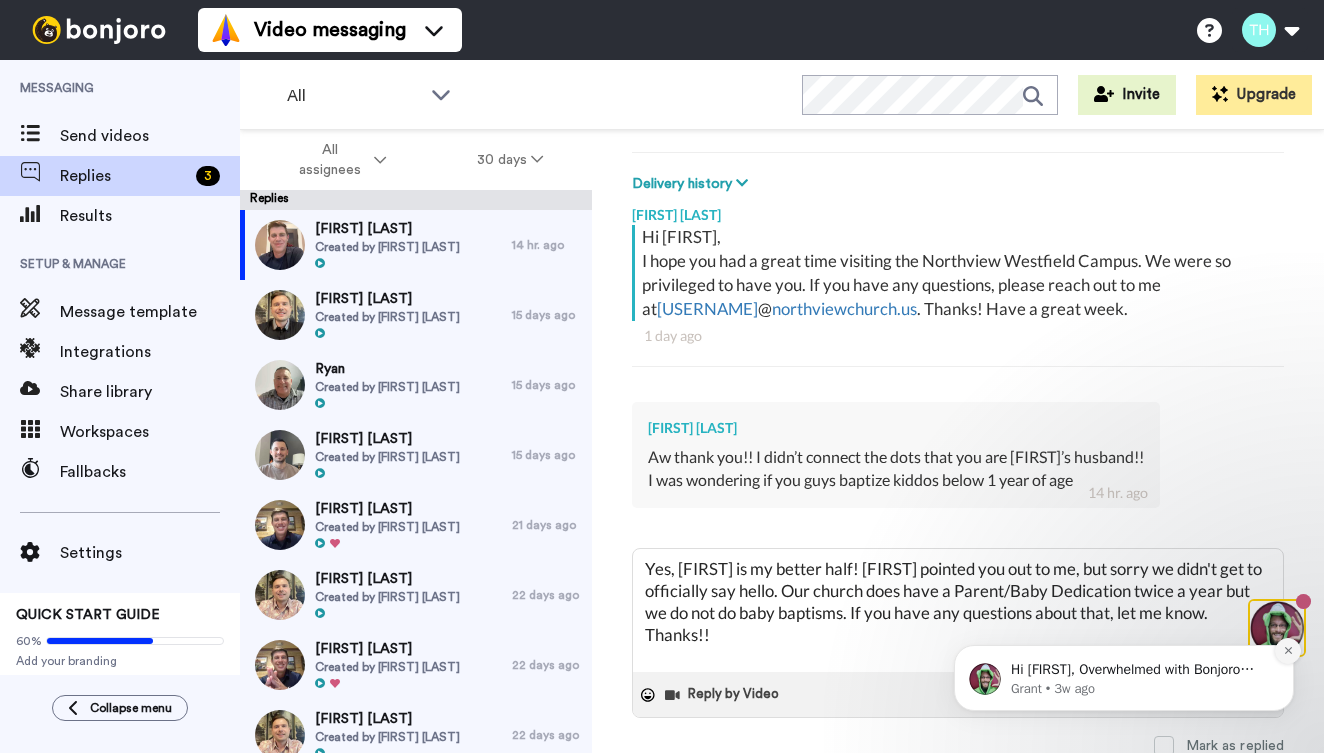 click 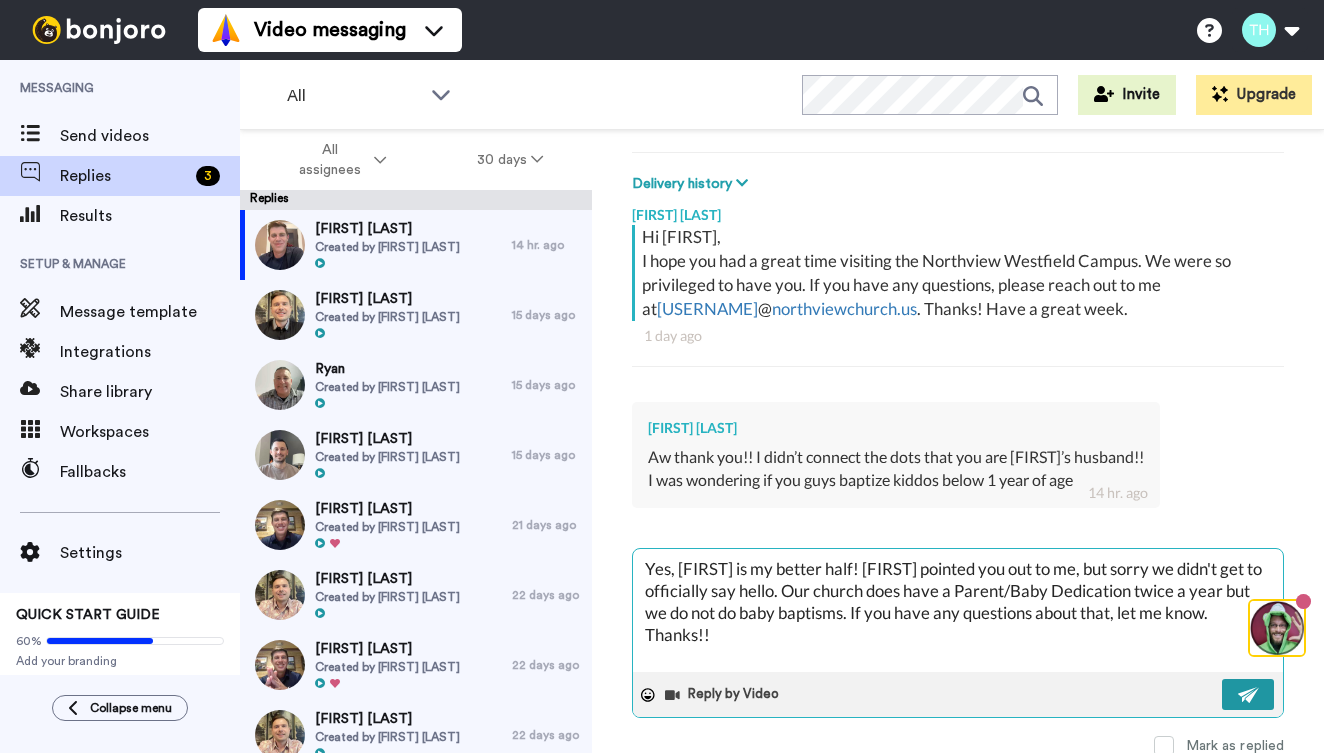 click at bounding box center (1249, 695) 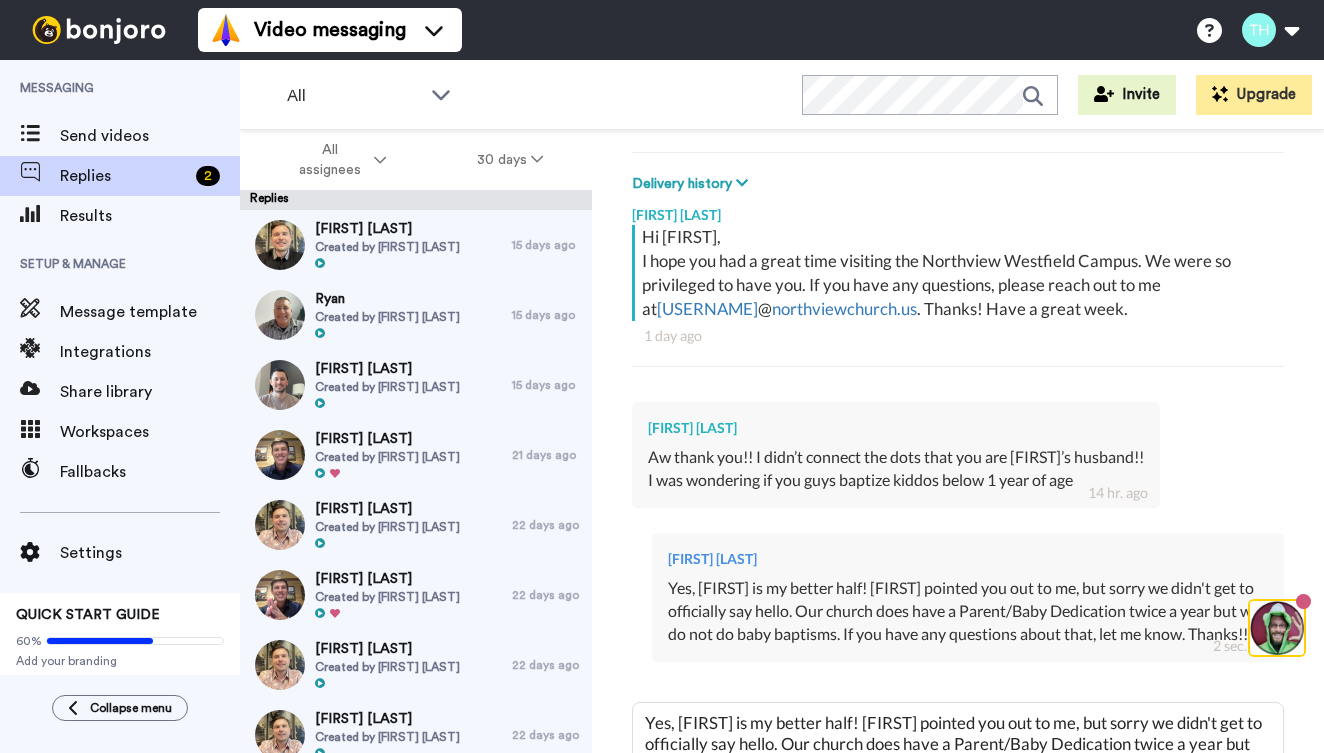 scroll, scrollTop: 0, scrollLeft: 0, axis: both 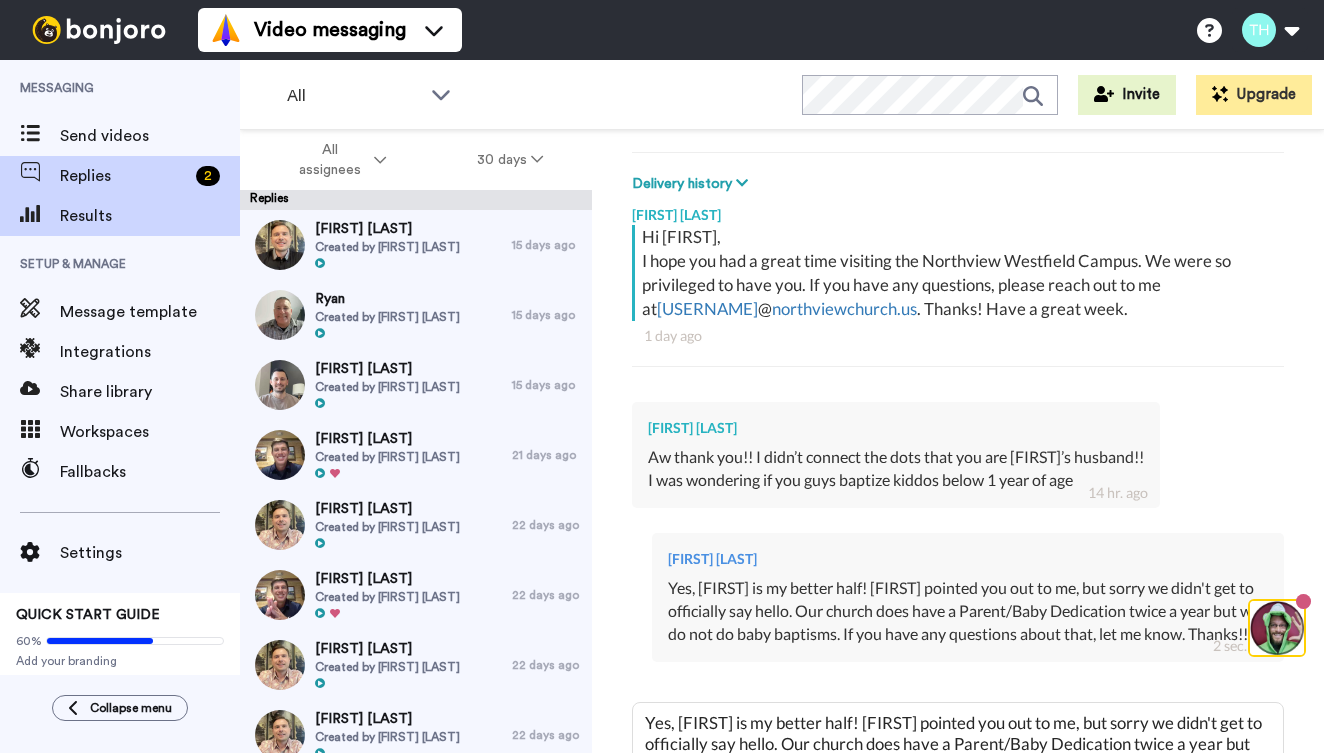 click on "Results" at bounding box center (150, 216) 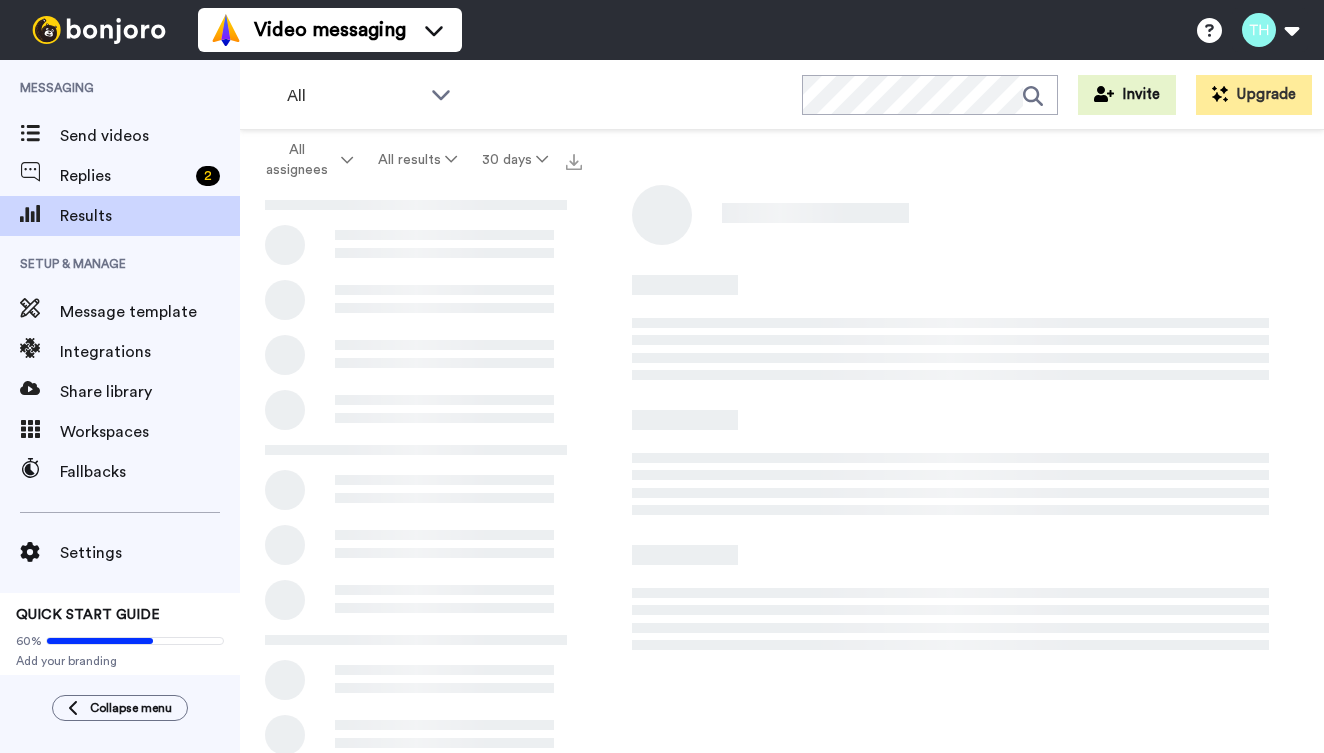 scroll, scrollTop: 0, scrollLeft: 0, axis: both 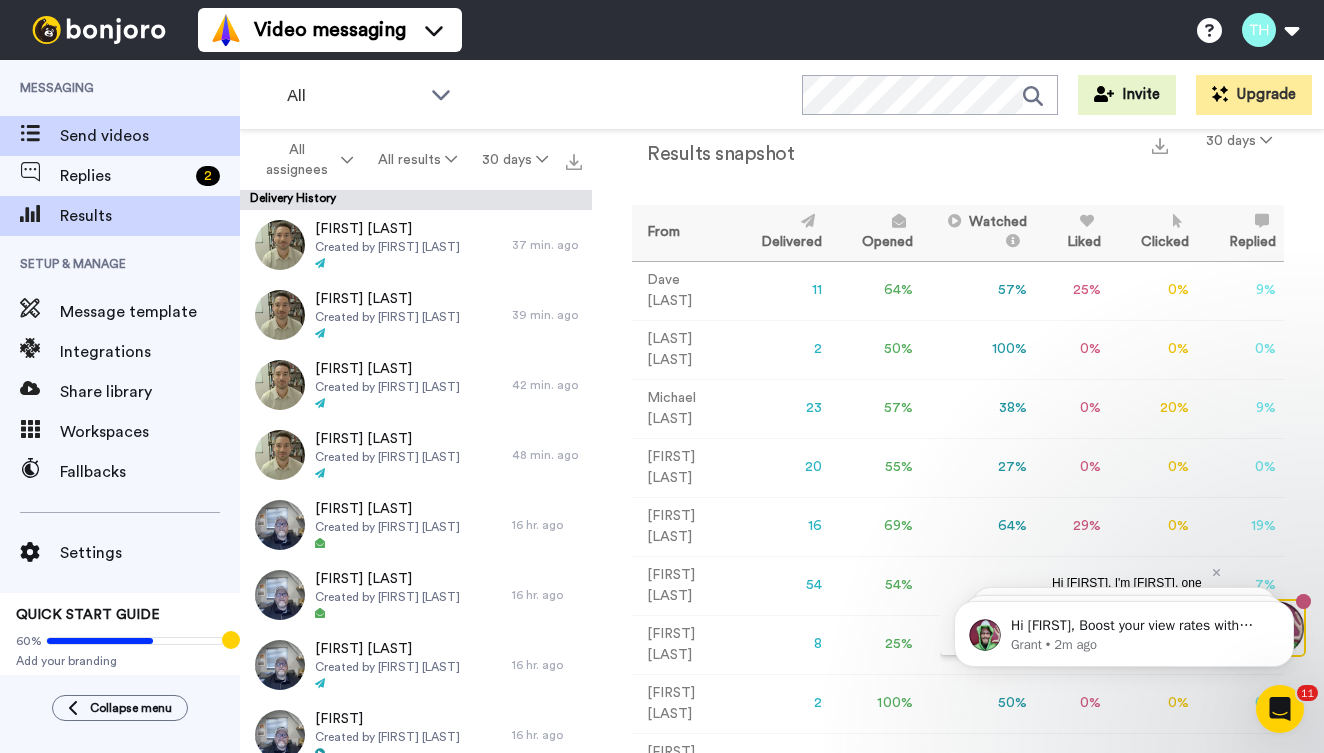 click on "Send videos" at bounding box center [150, 136] 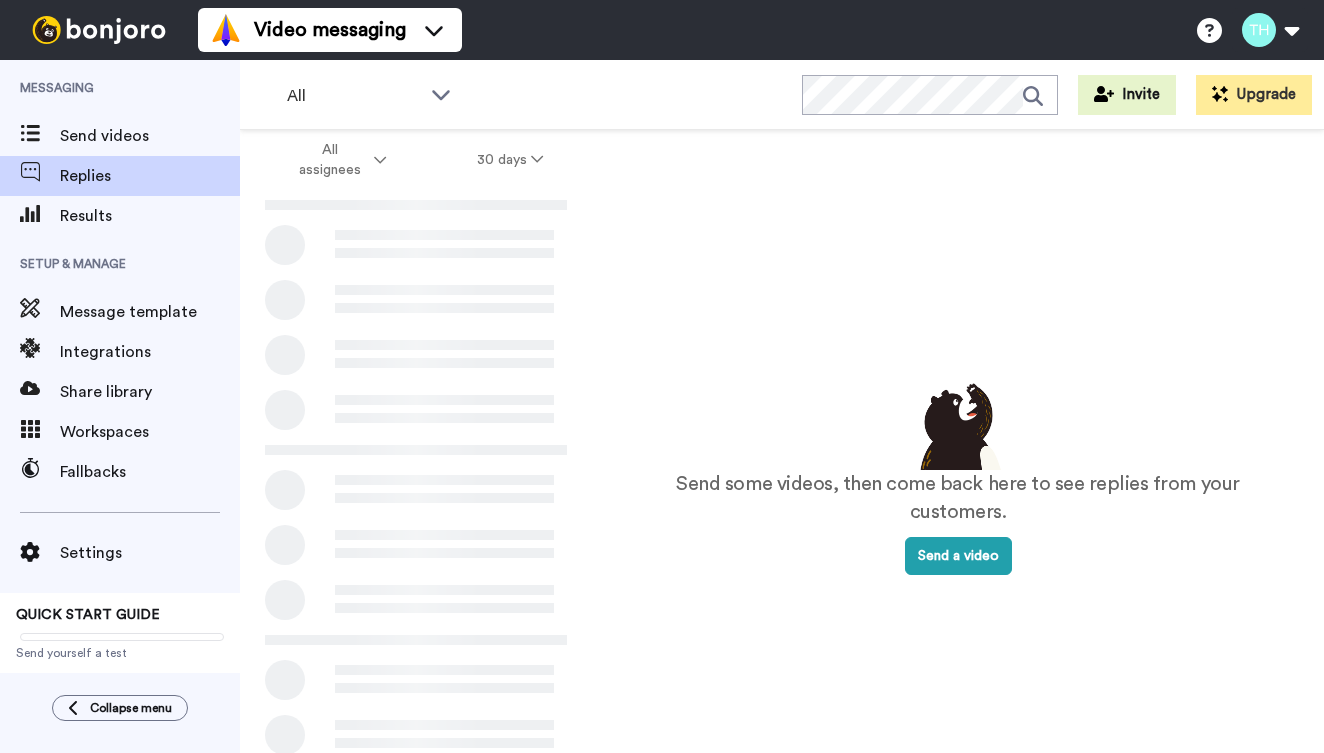 scroll, scrollTop: 0, scrollLeft: 0, axis: both 